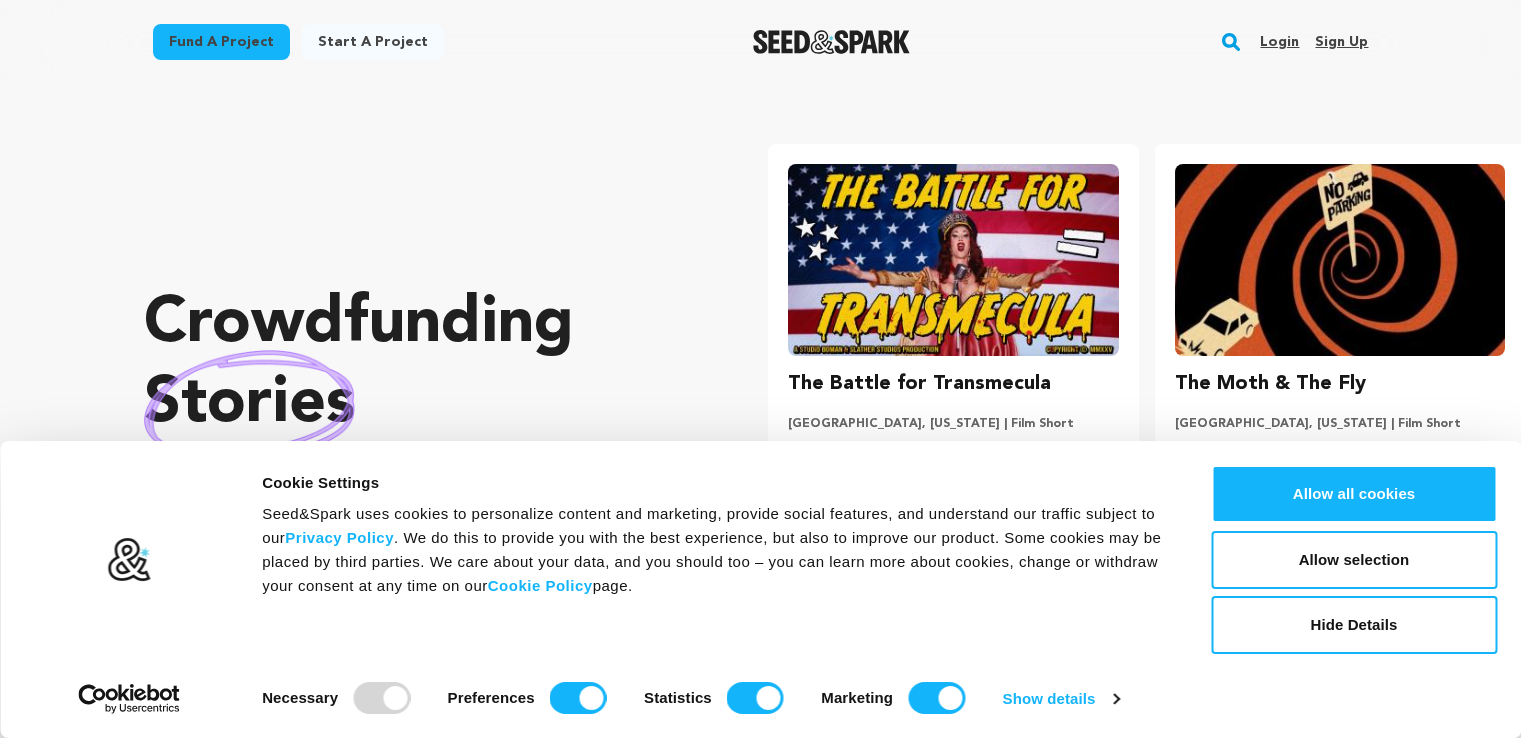 scroll, scrollTop: 0, scrollLeft: 0, axis: both 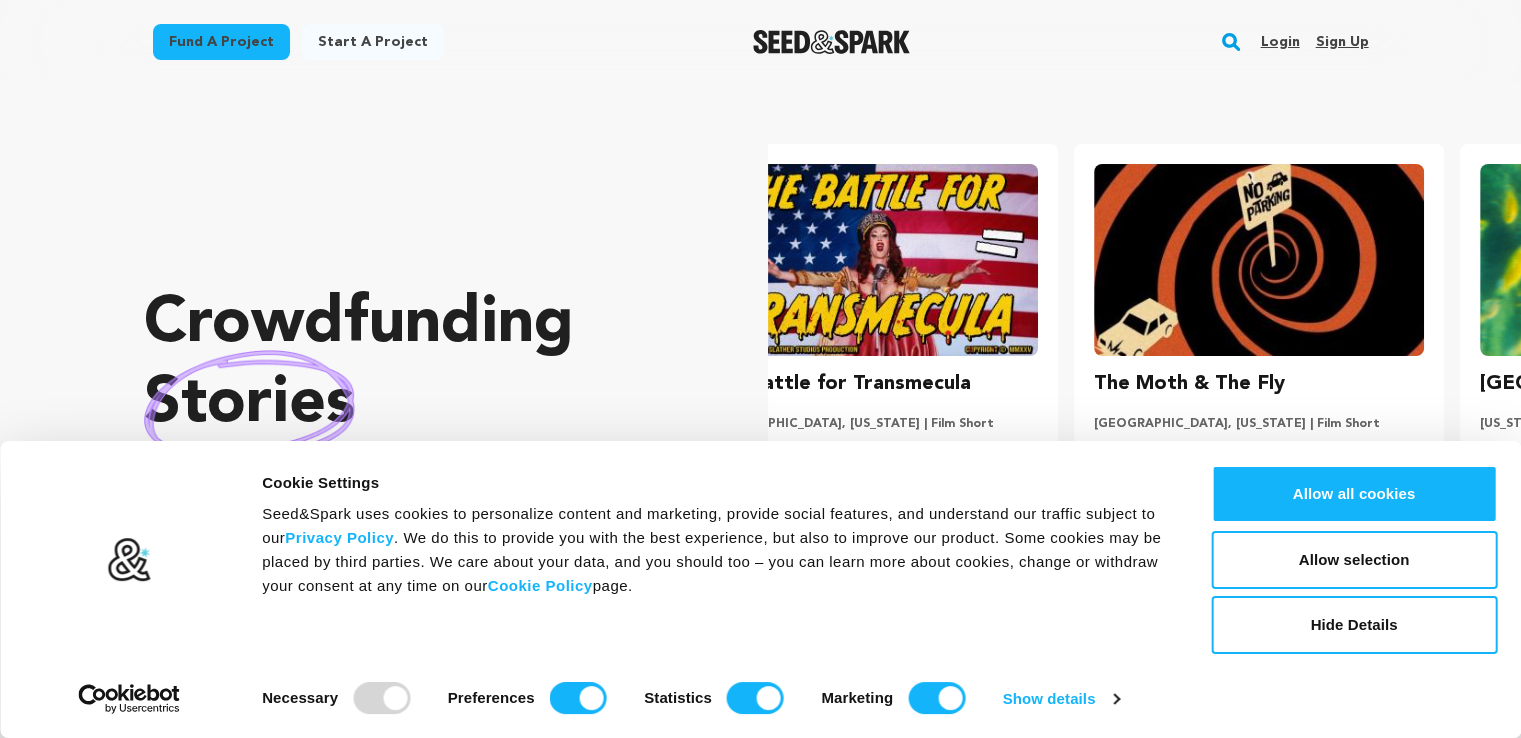 click on "Sign up" at bounding box center (1341, 42) 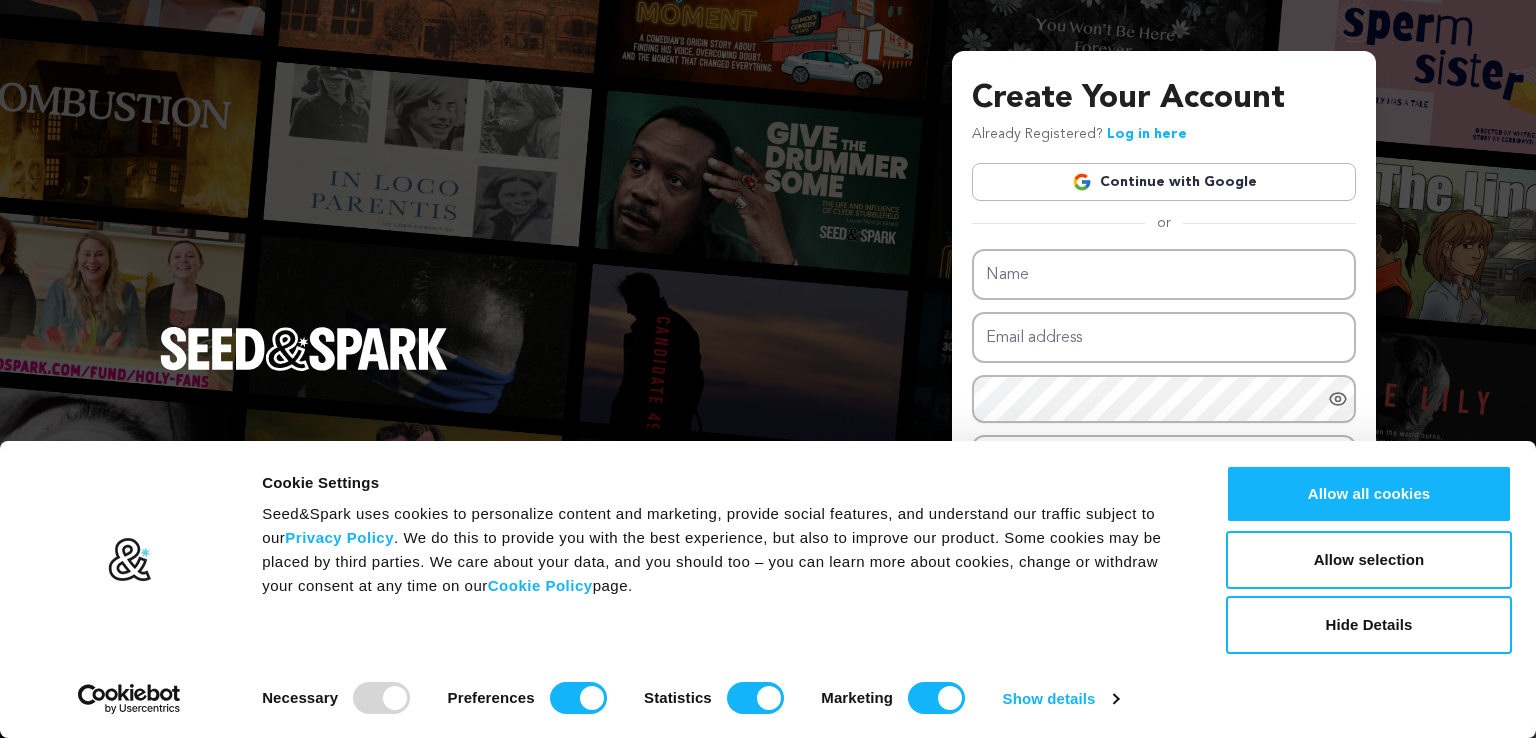 scroll, scrollTop: 0, scrollLeft: 0, axis: both 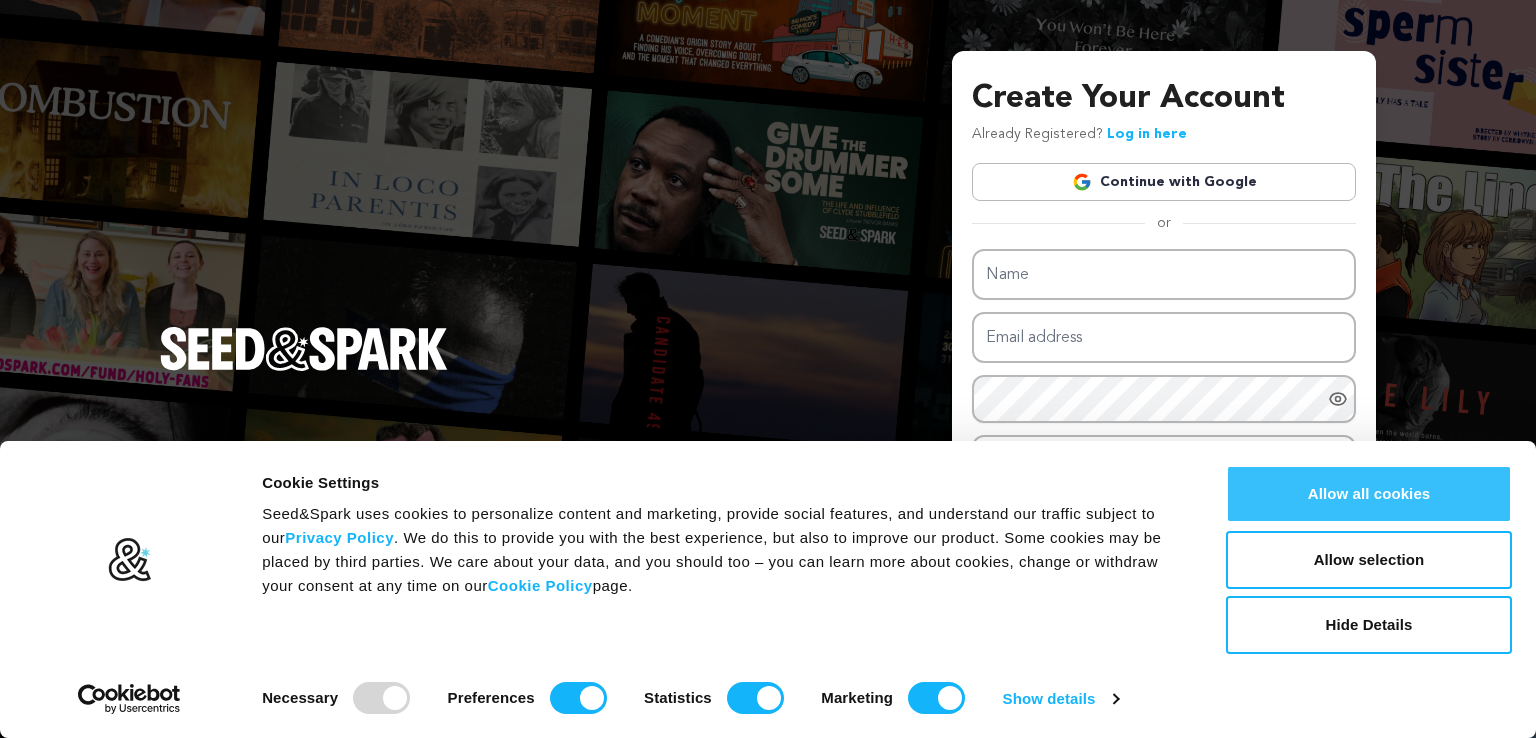 click on "Allow all cookies" at bounding box center (1369, 494) 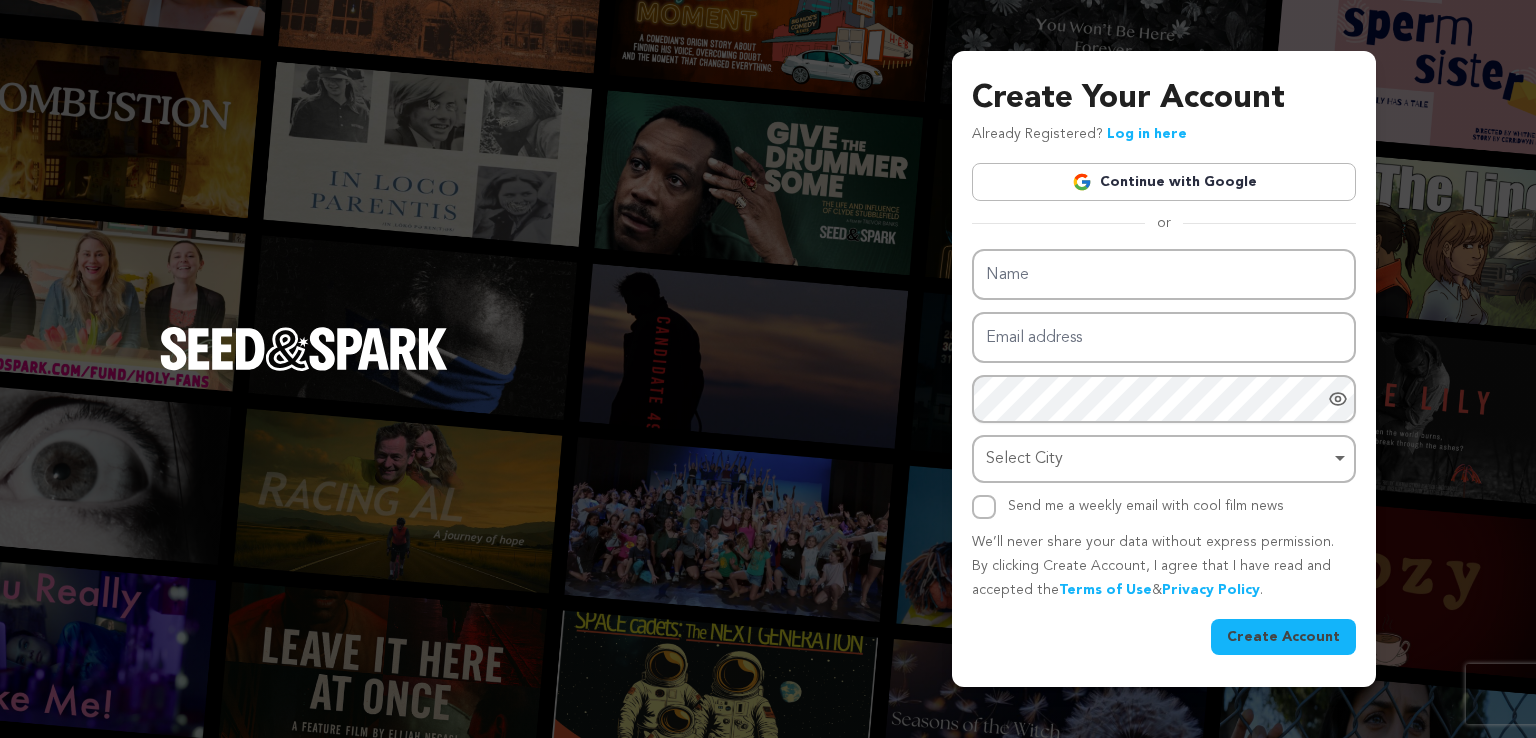 click on "Continue with Google" at bounding box center [1164, 182] 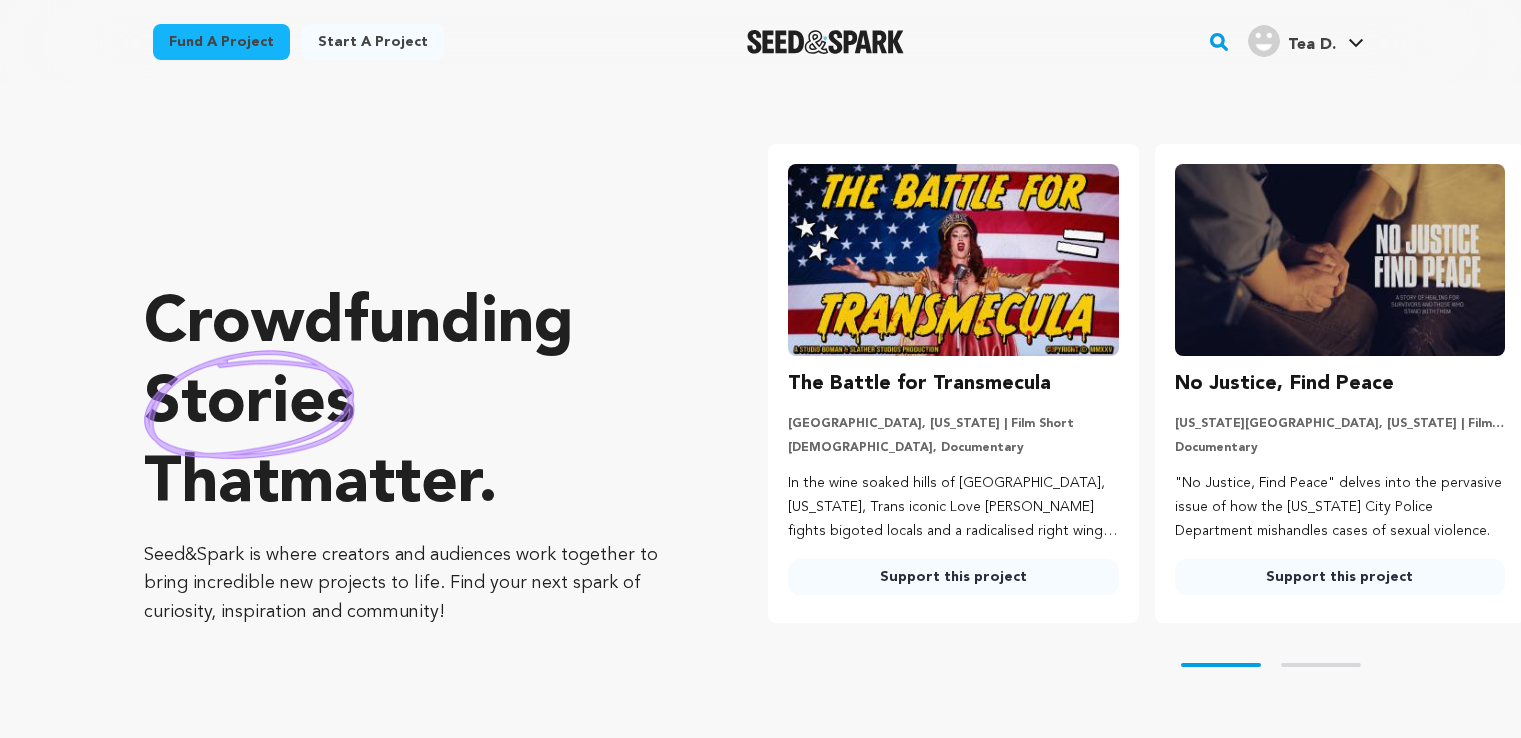 scroll, scrollTop: 0, scrollLeft: 0, axis: both 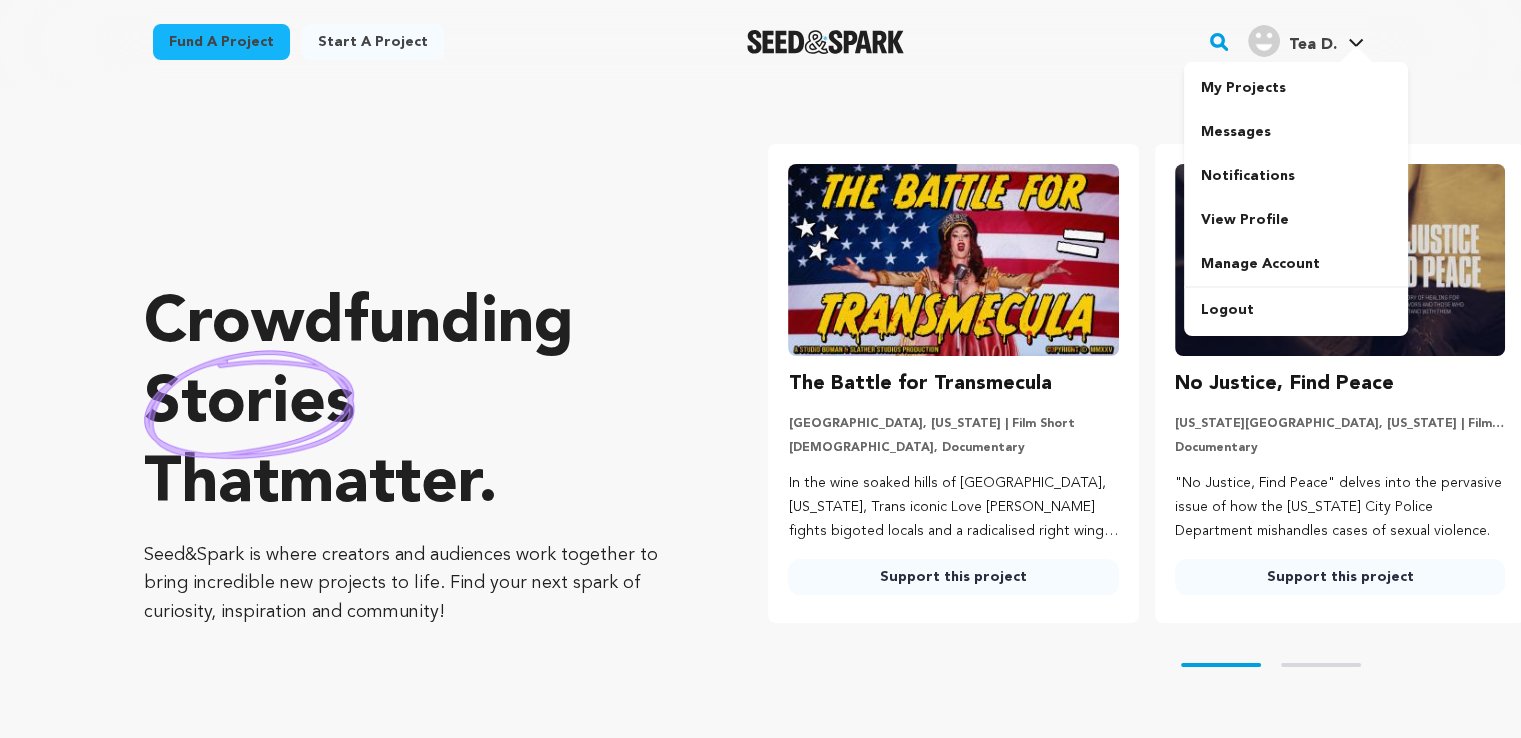 click on "Tea D." at bounding box center [1292, 41] 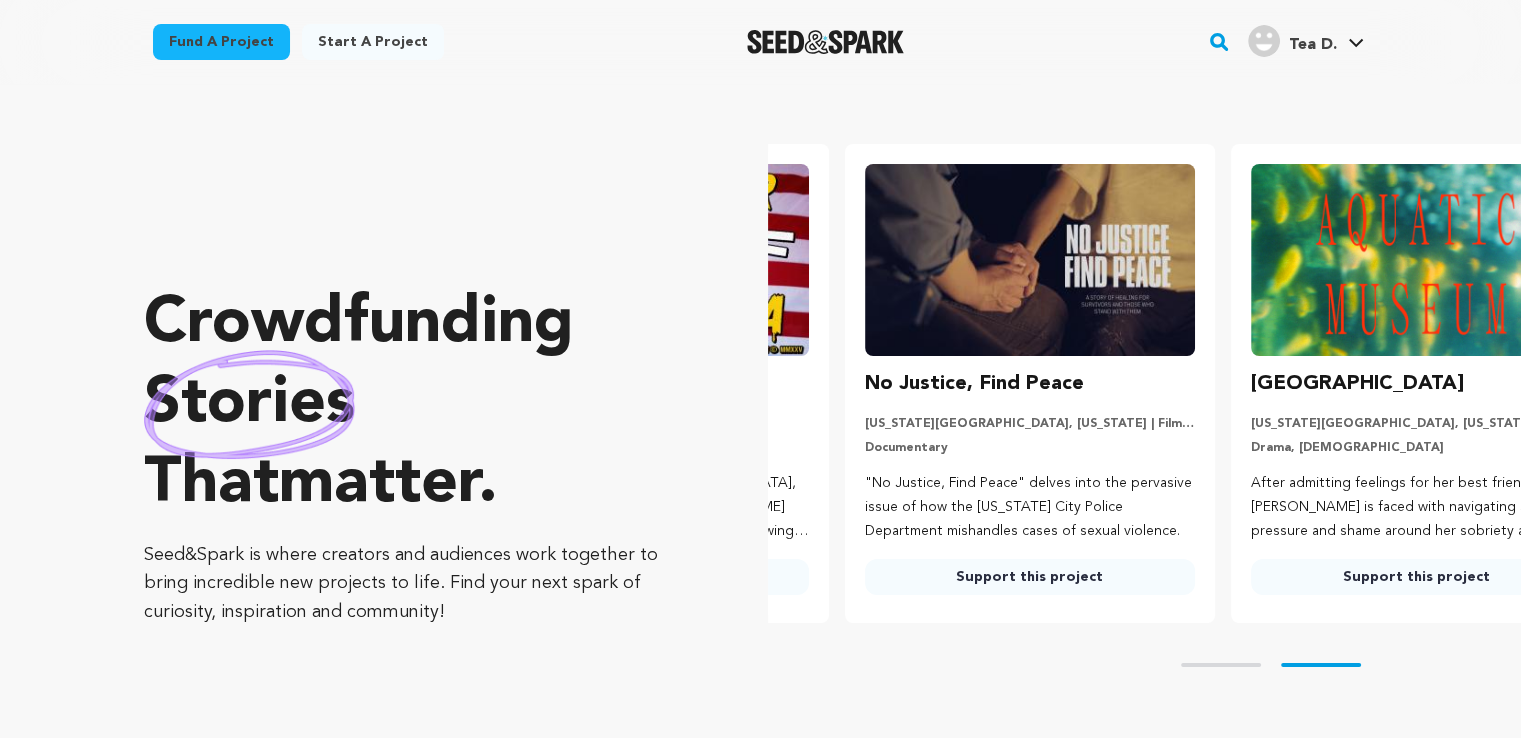 scroll, scrollTop: 0, scrollLeft: 401, axis: horizontal 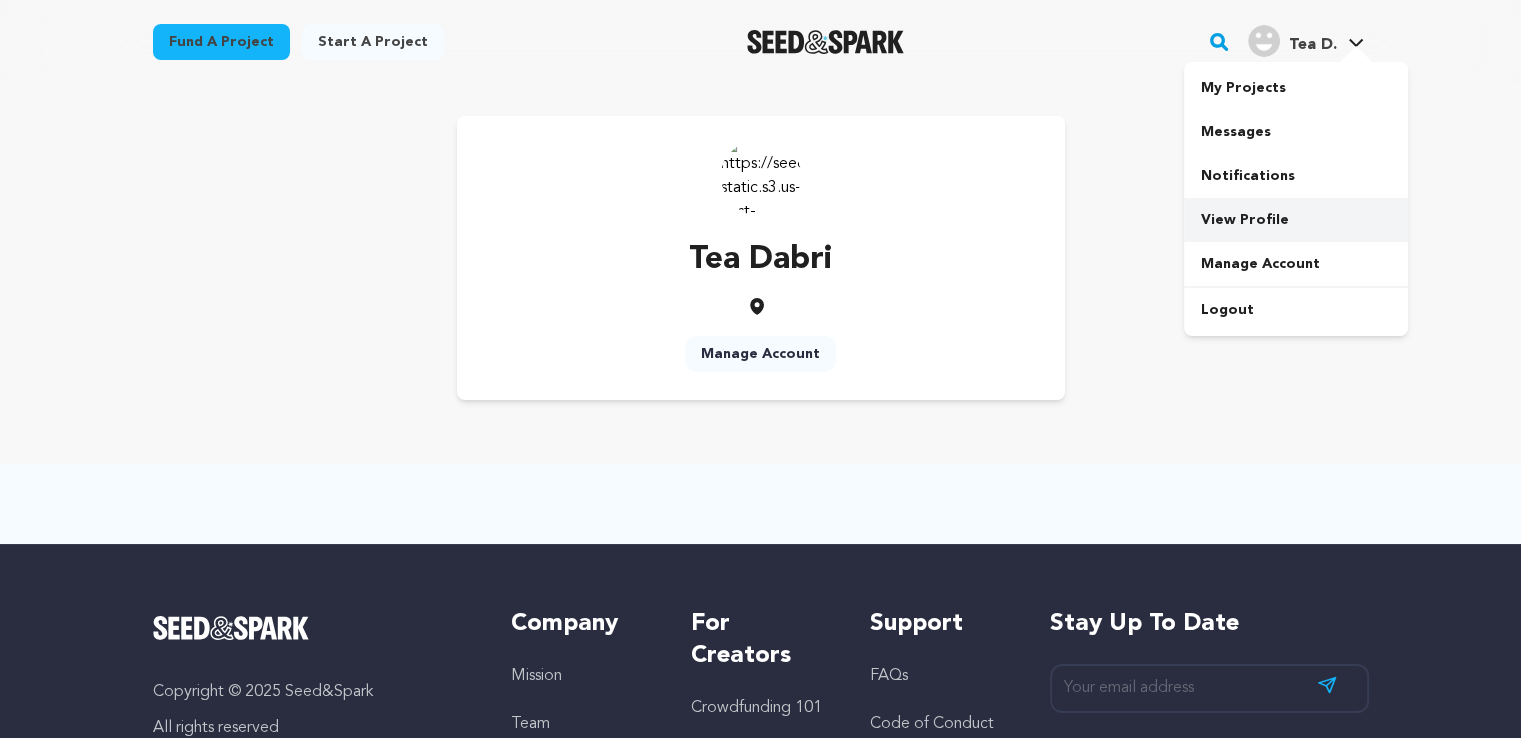 click on "View Profile" at bounding box center (1296, 220) 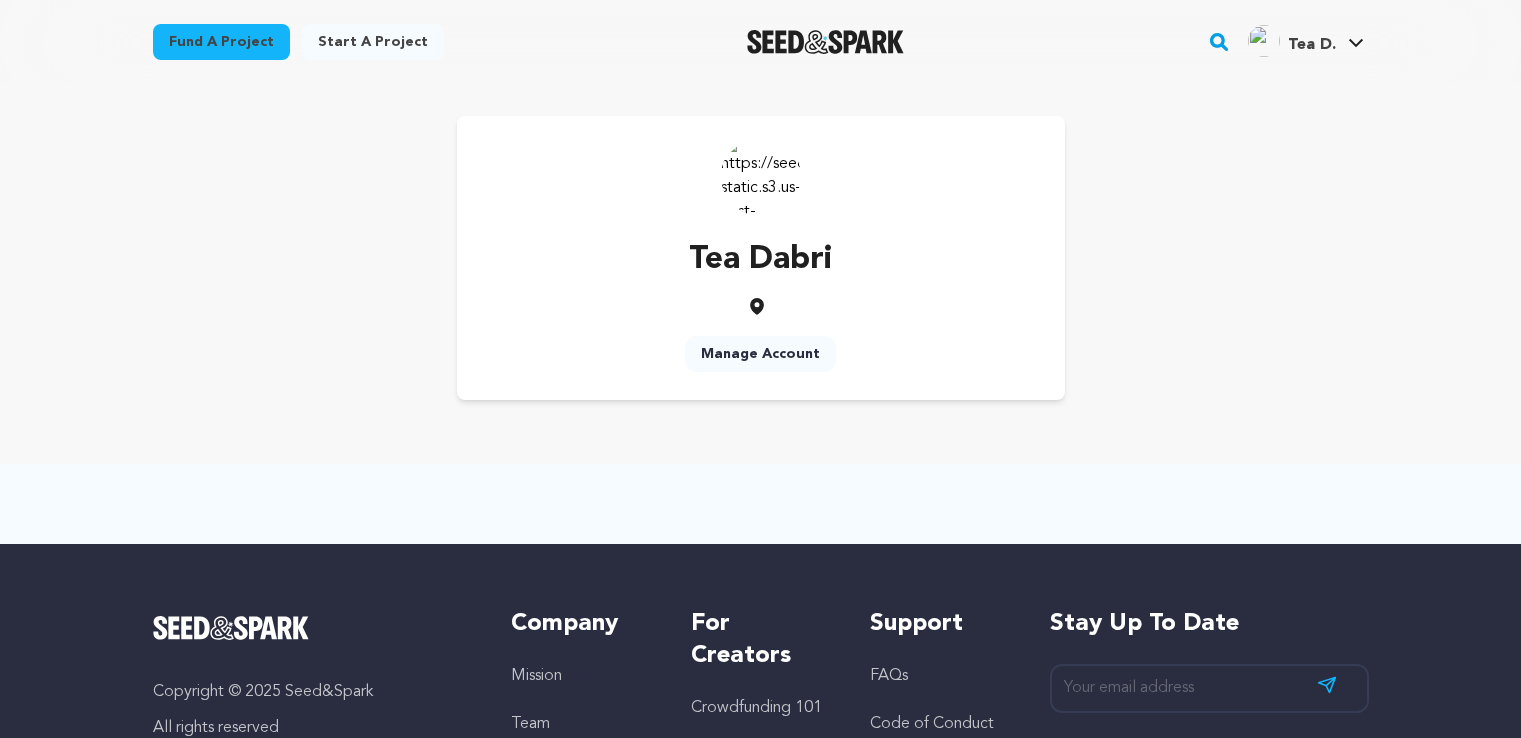 scroll, scrollTop: 0, scrollLeft: 0, axis: both 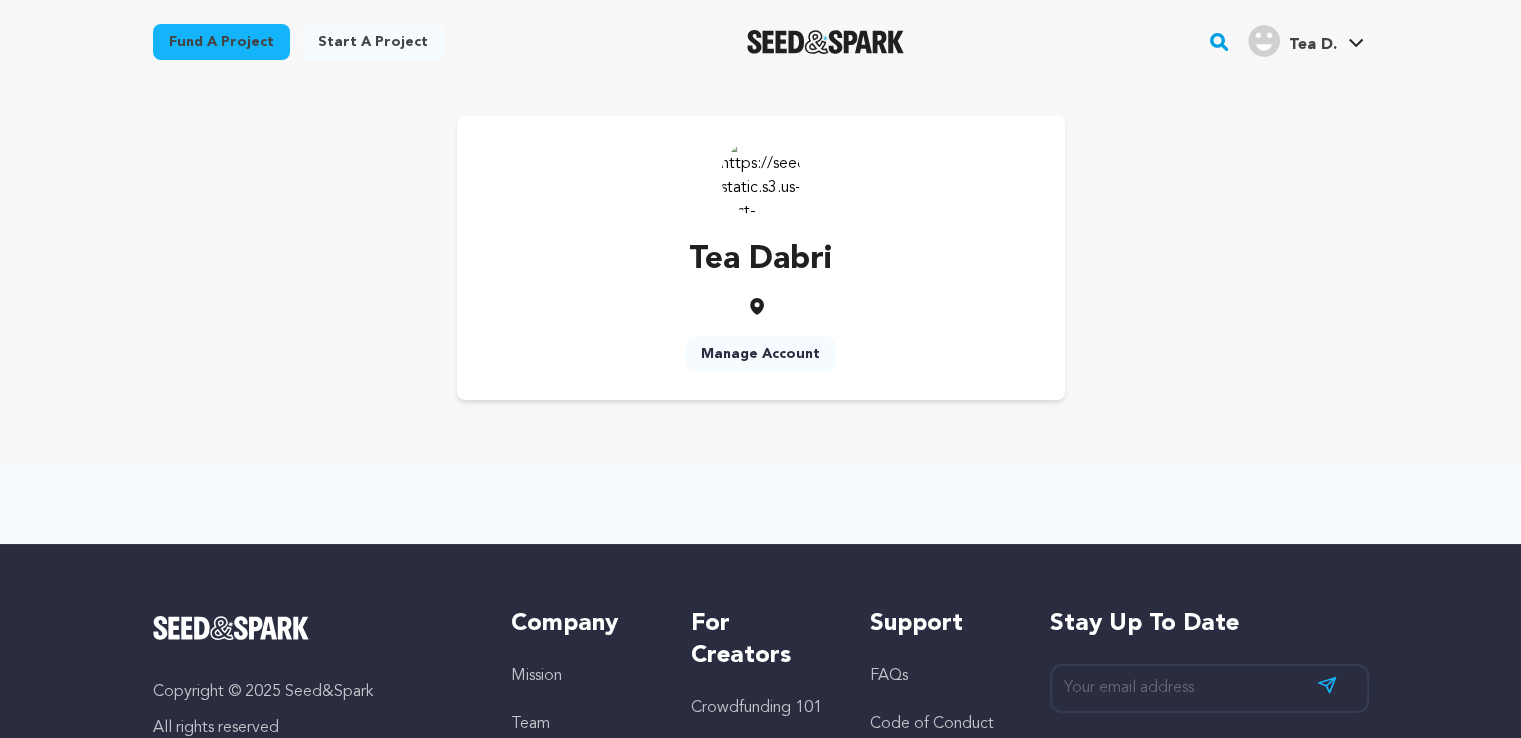 click on "Manage Account" at bounding box center [760, 354] 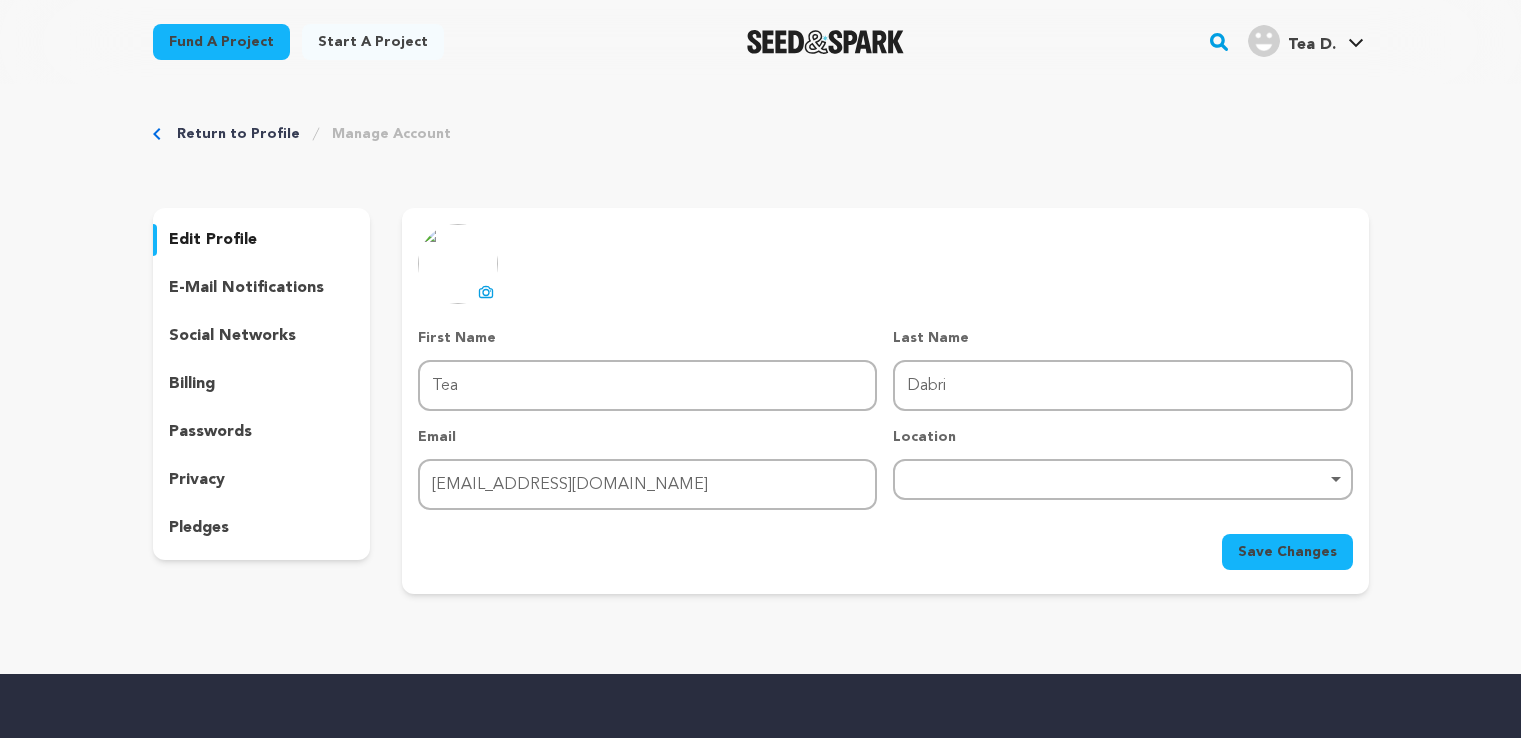scroll, scrollTop: 0, scrollLeft: 0, axis: both 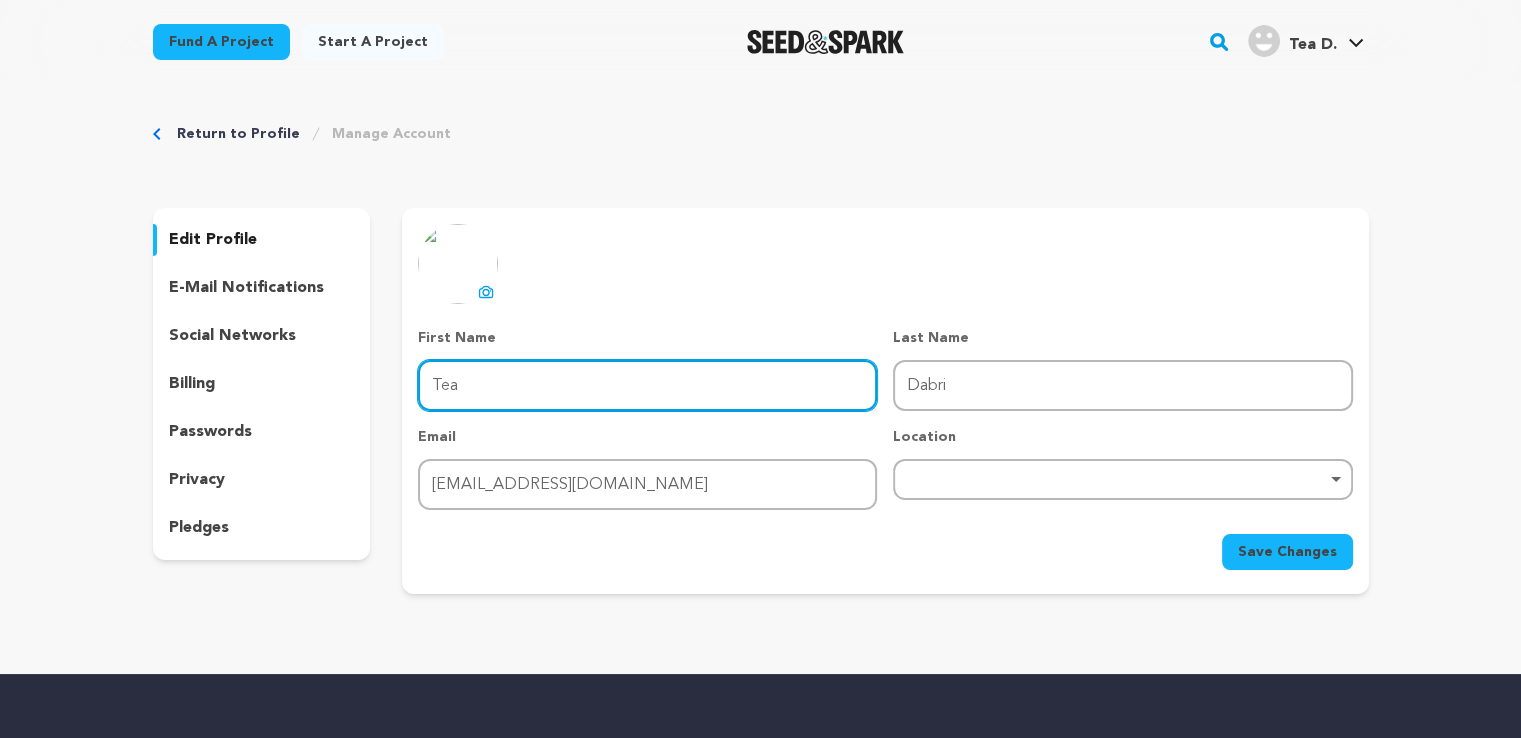 click on "Tea" at bounding box center [647, 385] 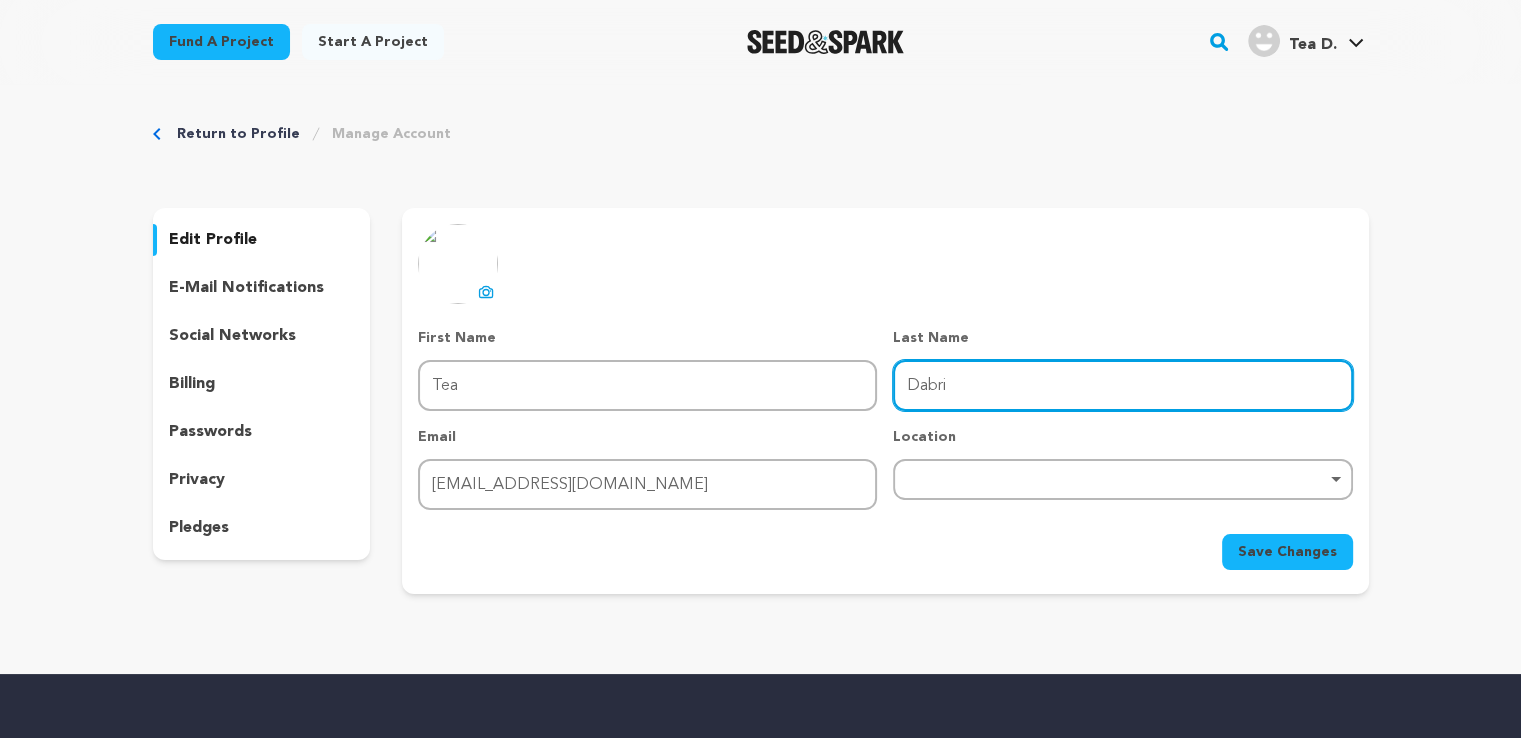 drag, startPoint x: 965, startPoint y: 391, endPoint x: 904, endPoint y: 391, distance: 61 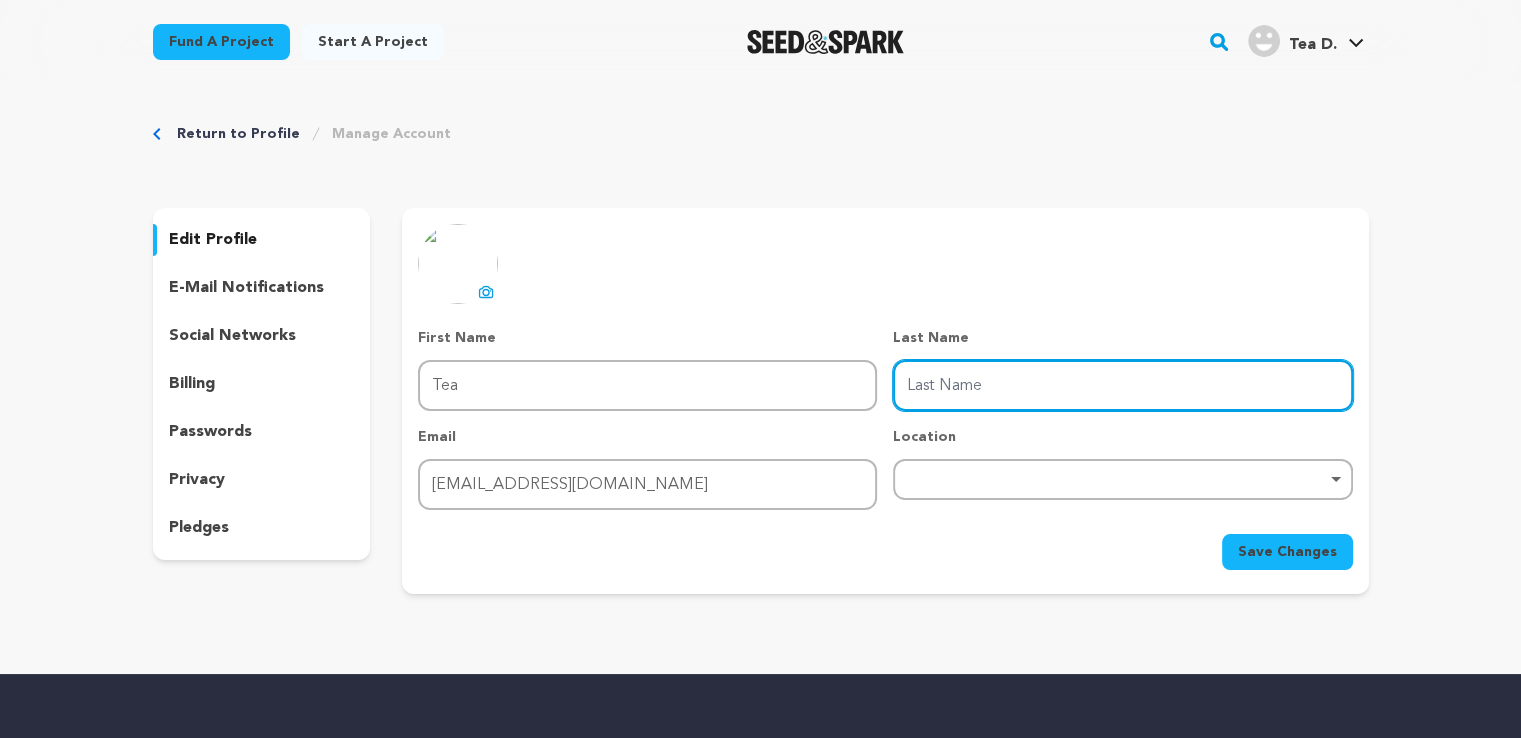type 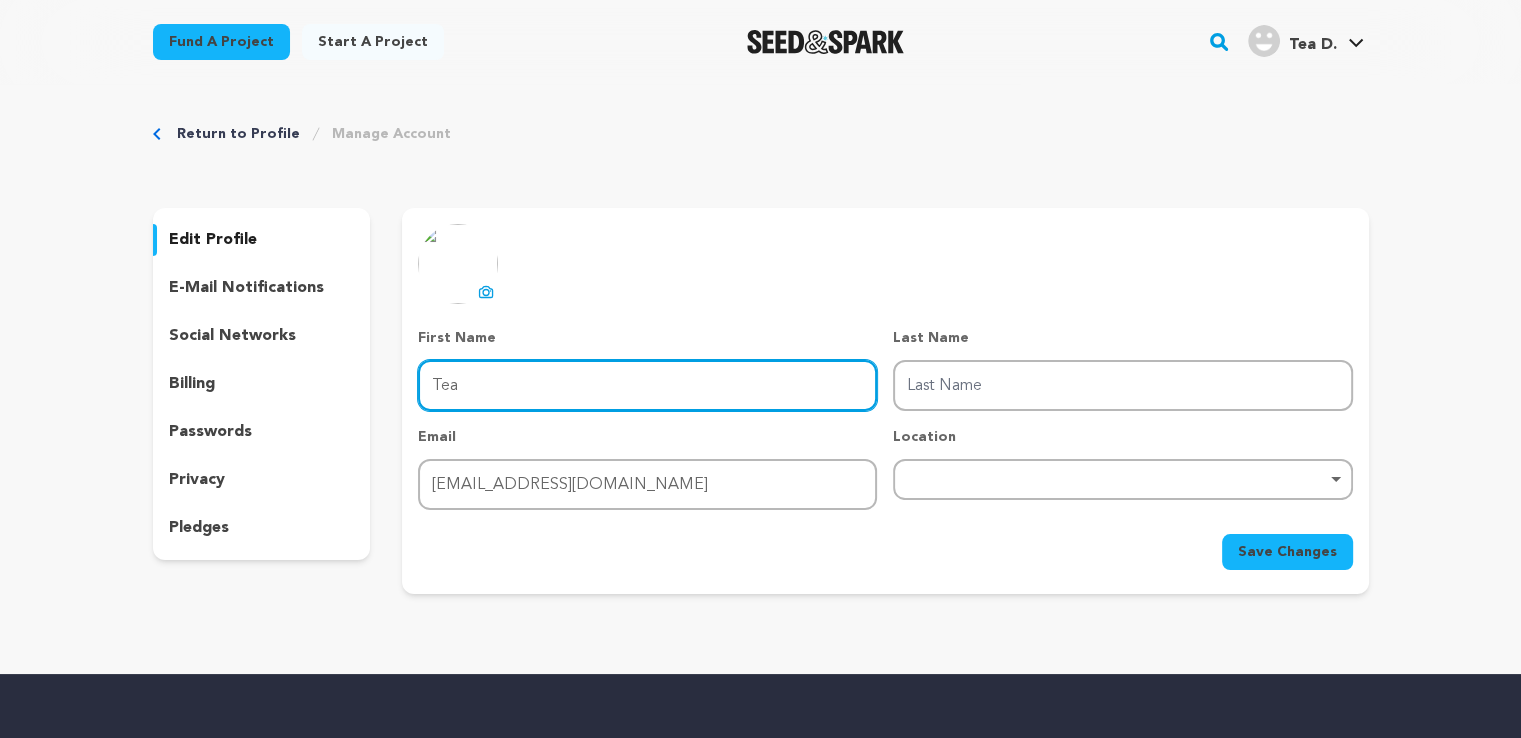 drag, startPoint x: 472, startPoint y: 377, endPoint x: 233, endPoint y: 358, distance: 239.75404 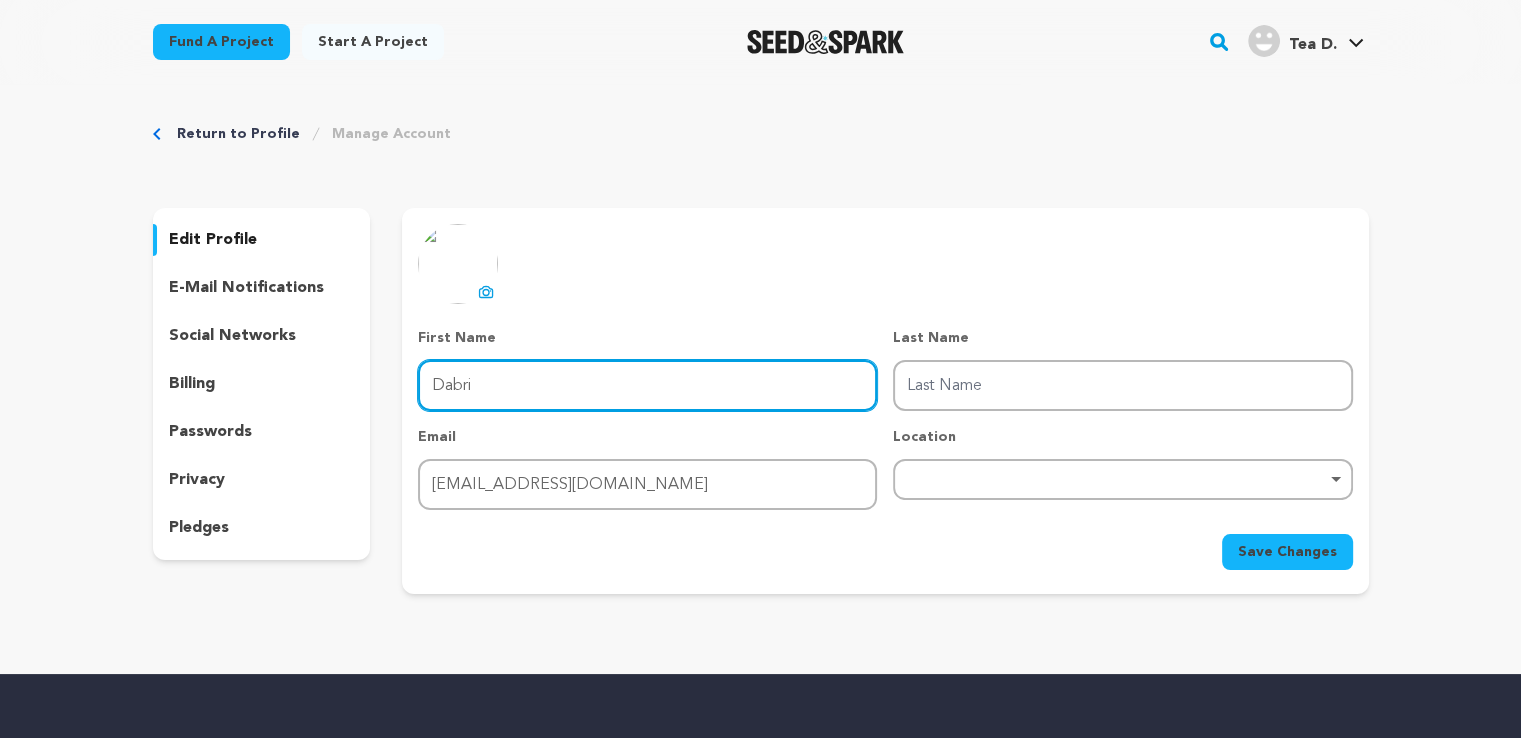 type on "Dabri" 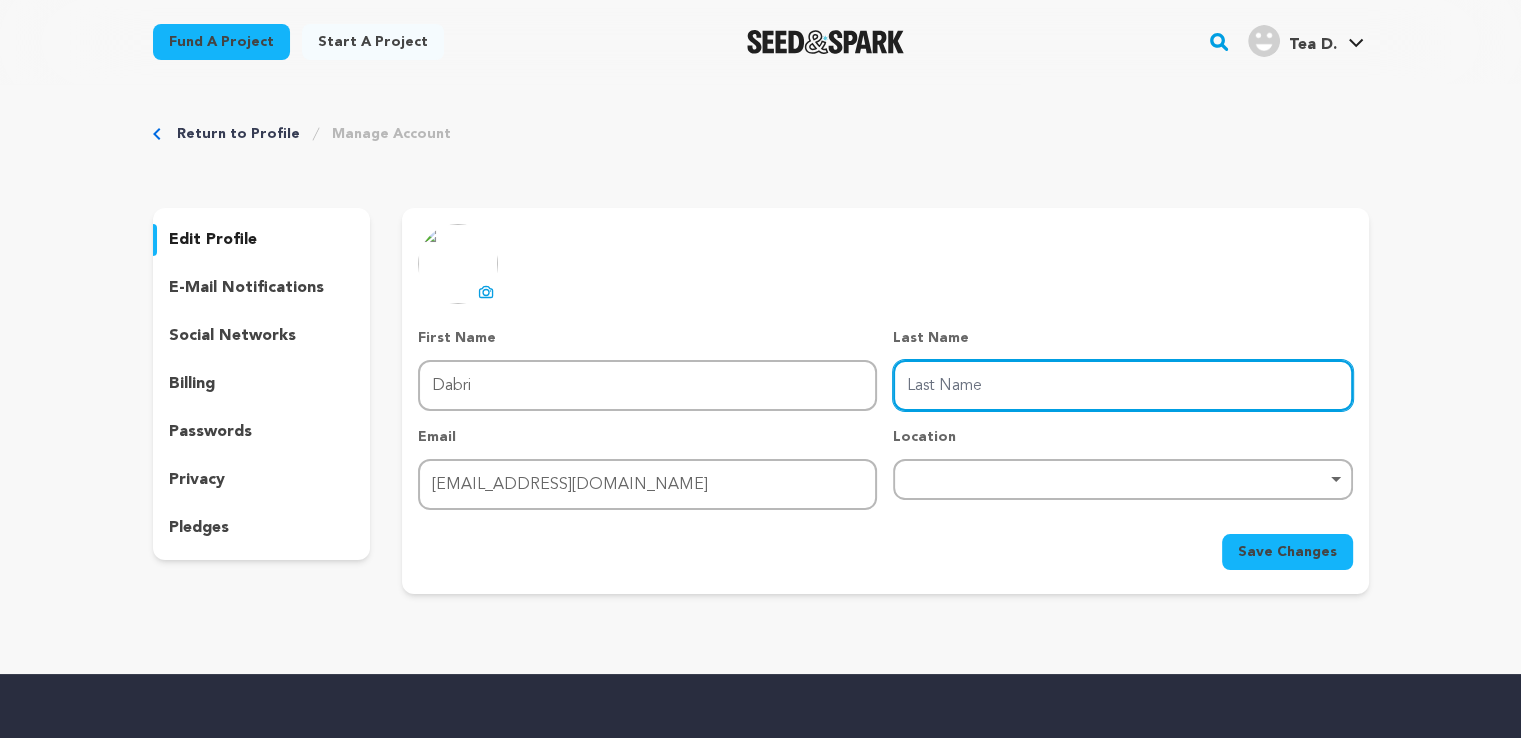 click on "Last Name" at bounding box center (1122, 385) 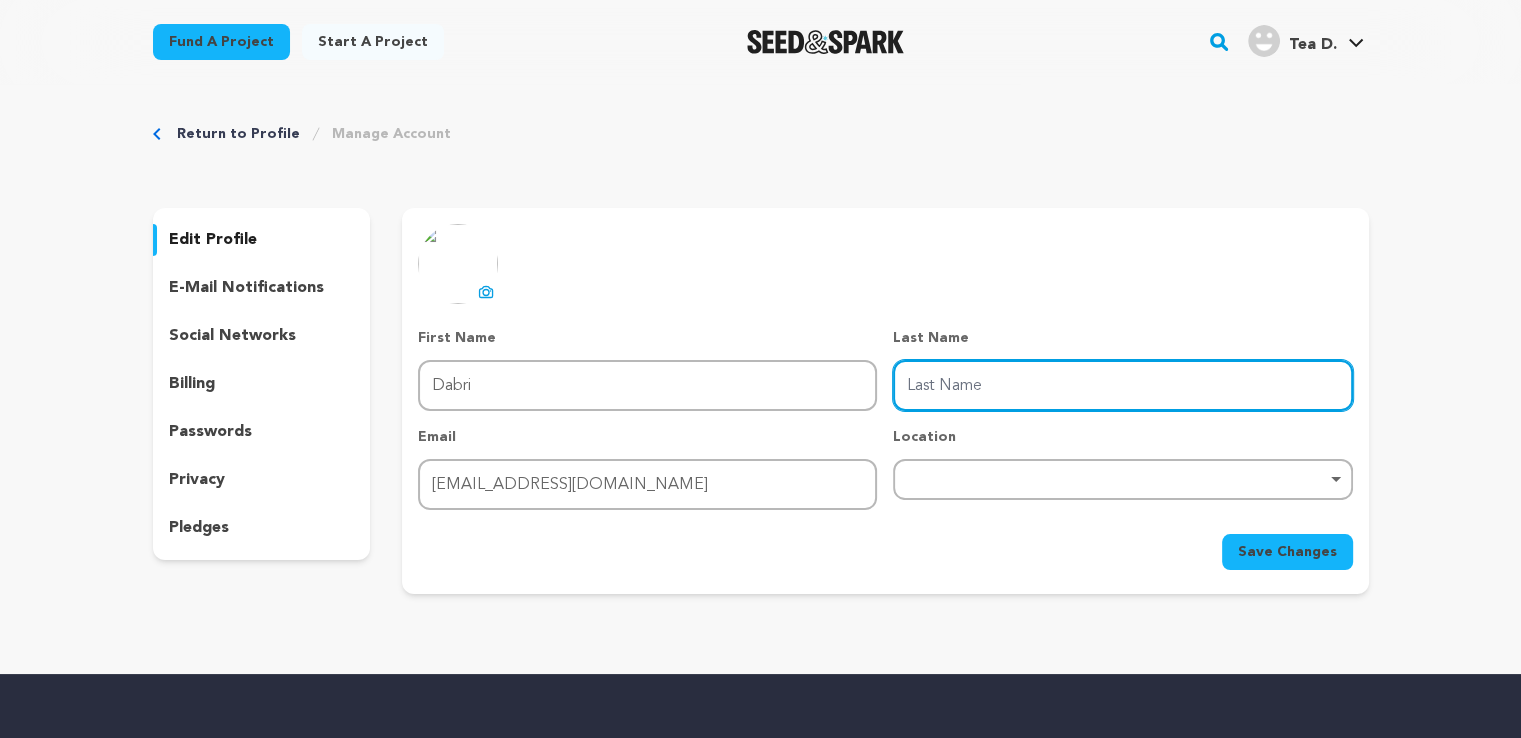 type on "Tea" 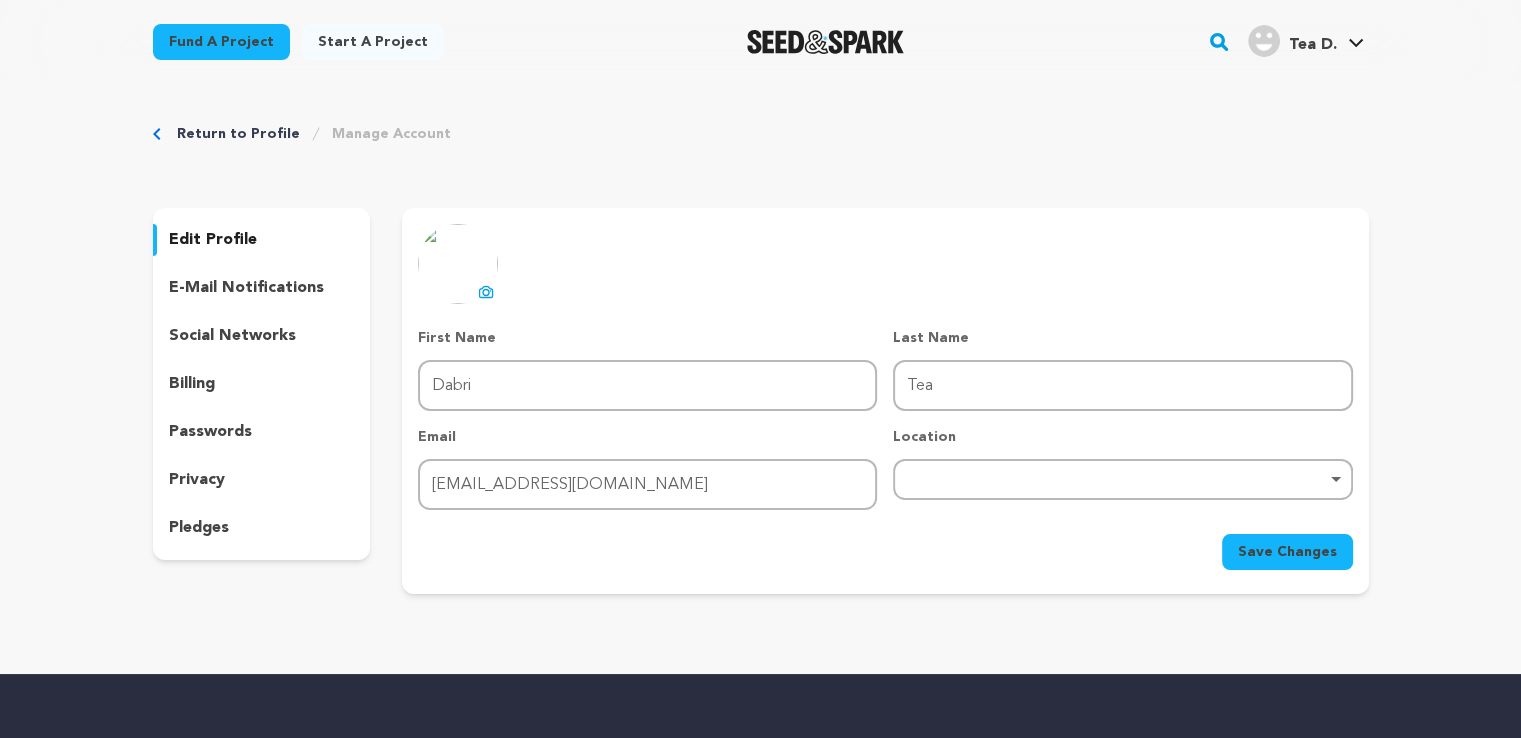 click on "Location" at bounding box center [1122, 437] 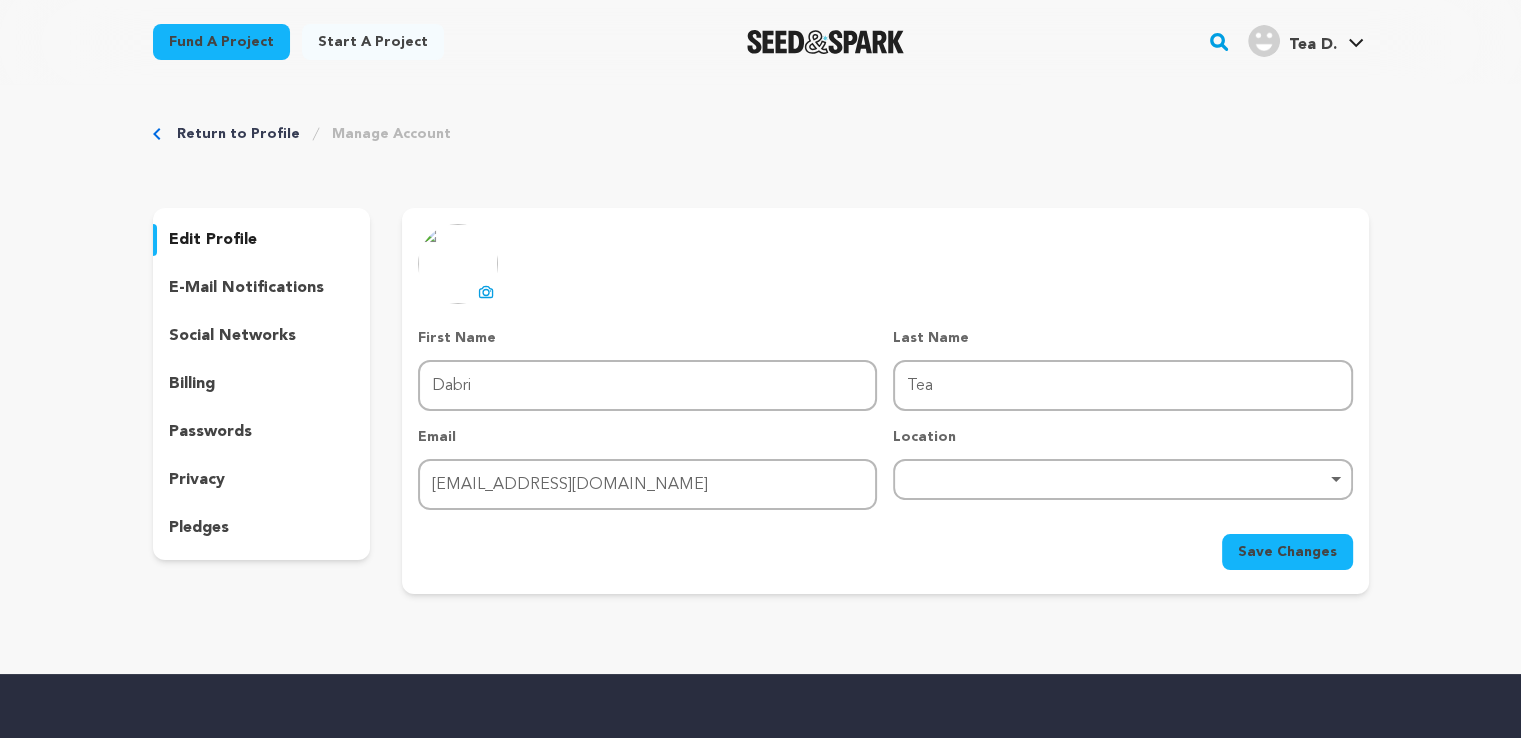 click on "Remove item" at bounding box center (1122, 479) 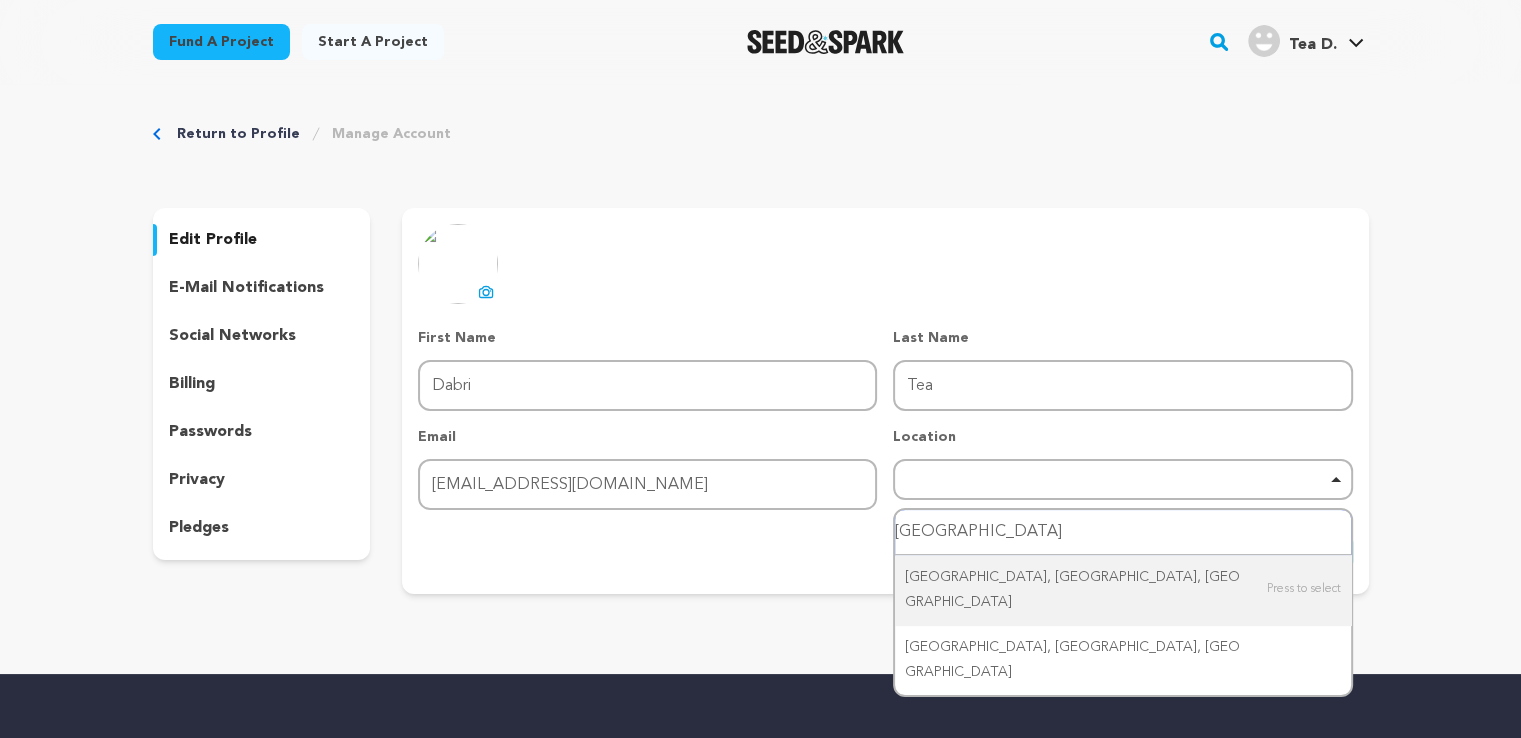 click on "[GEOGRAPHIC_DATA]" at bounding box center (1122, 532) 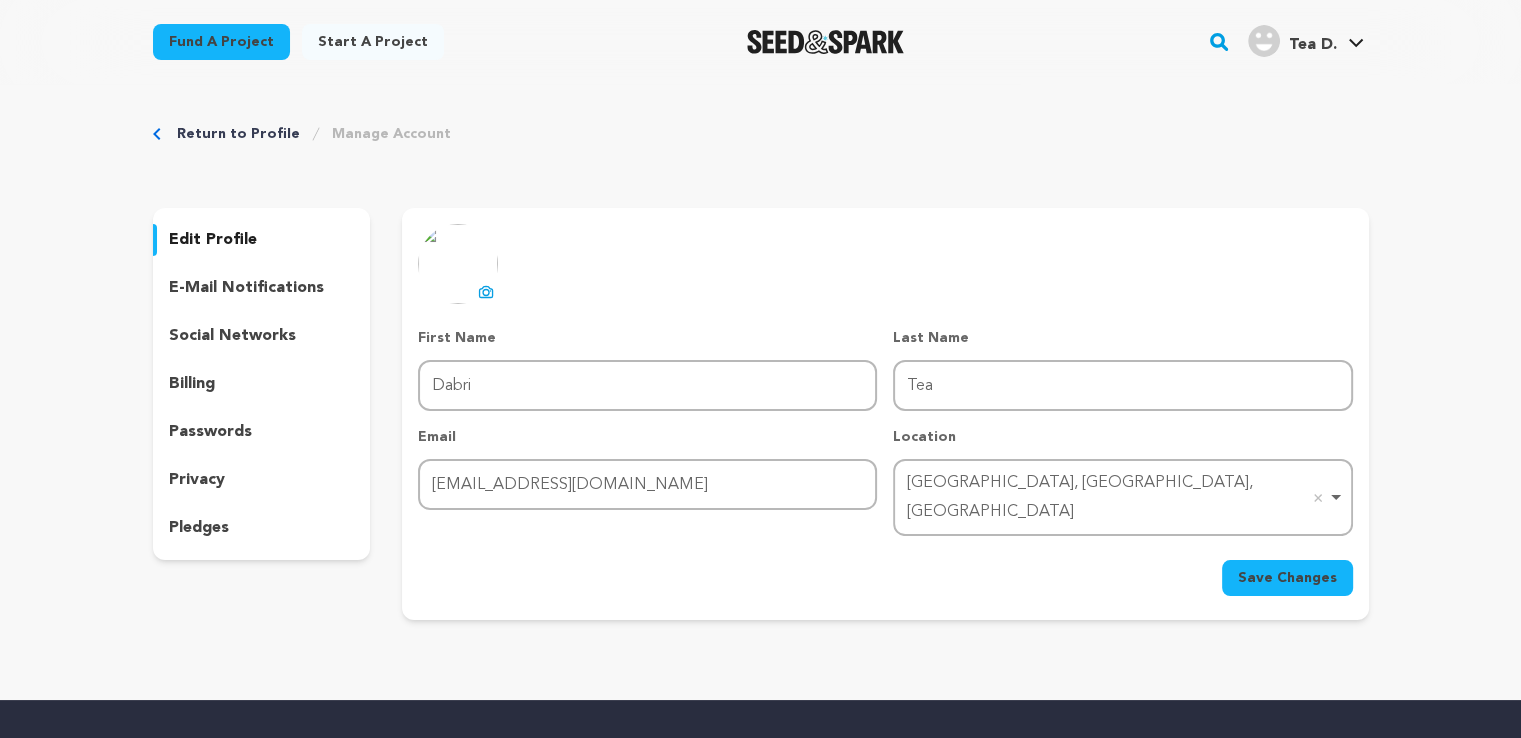 type 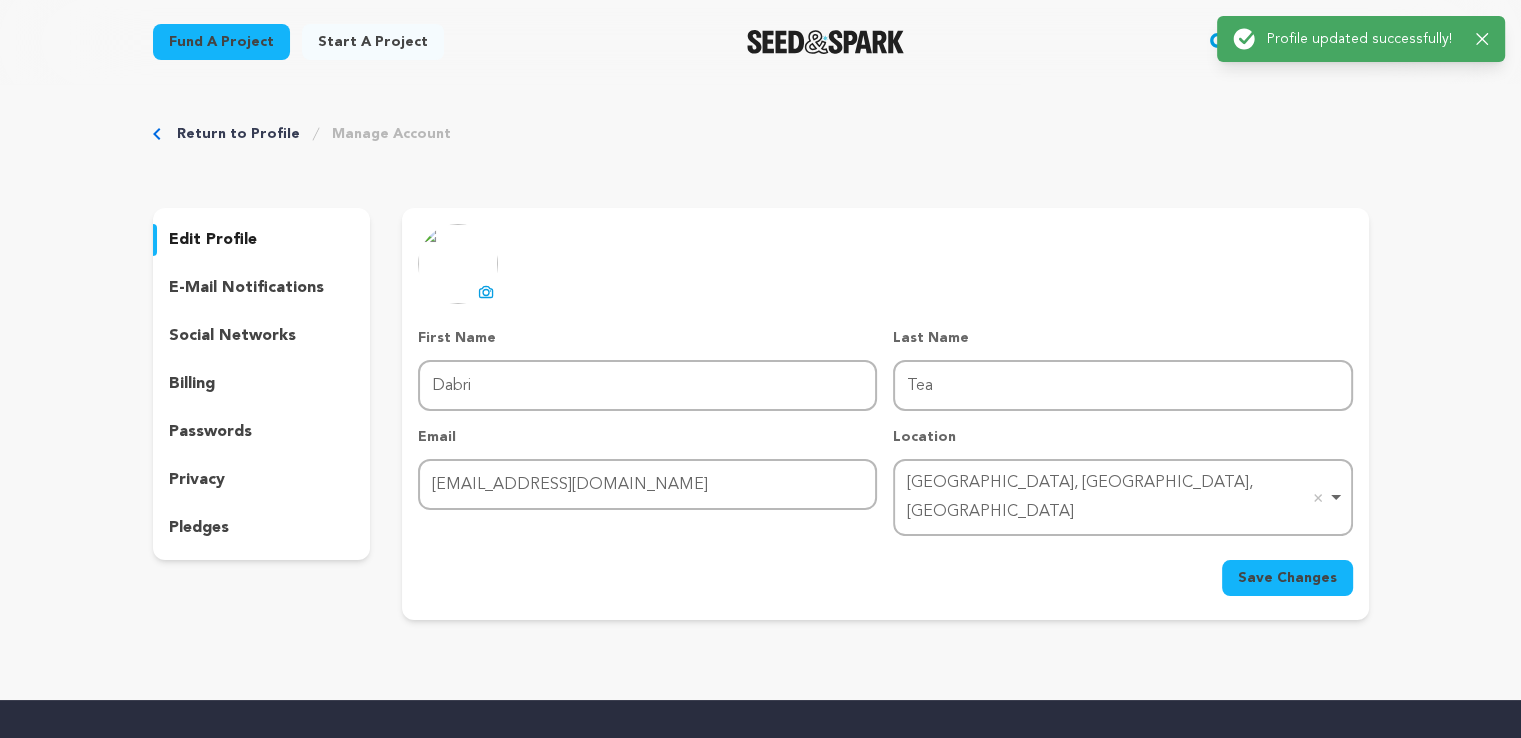 click on "edit profile" at bounding box center [213, 240] 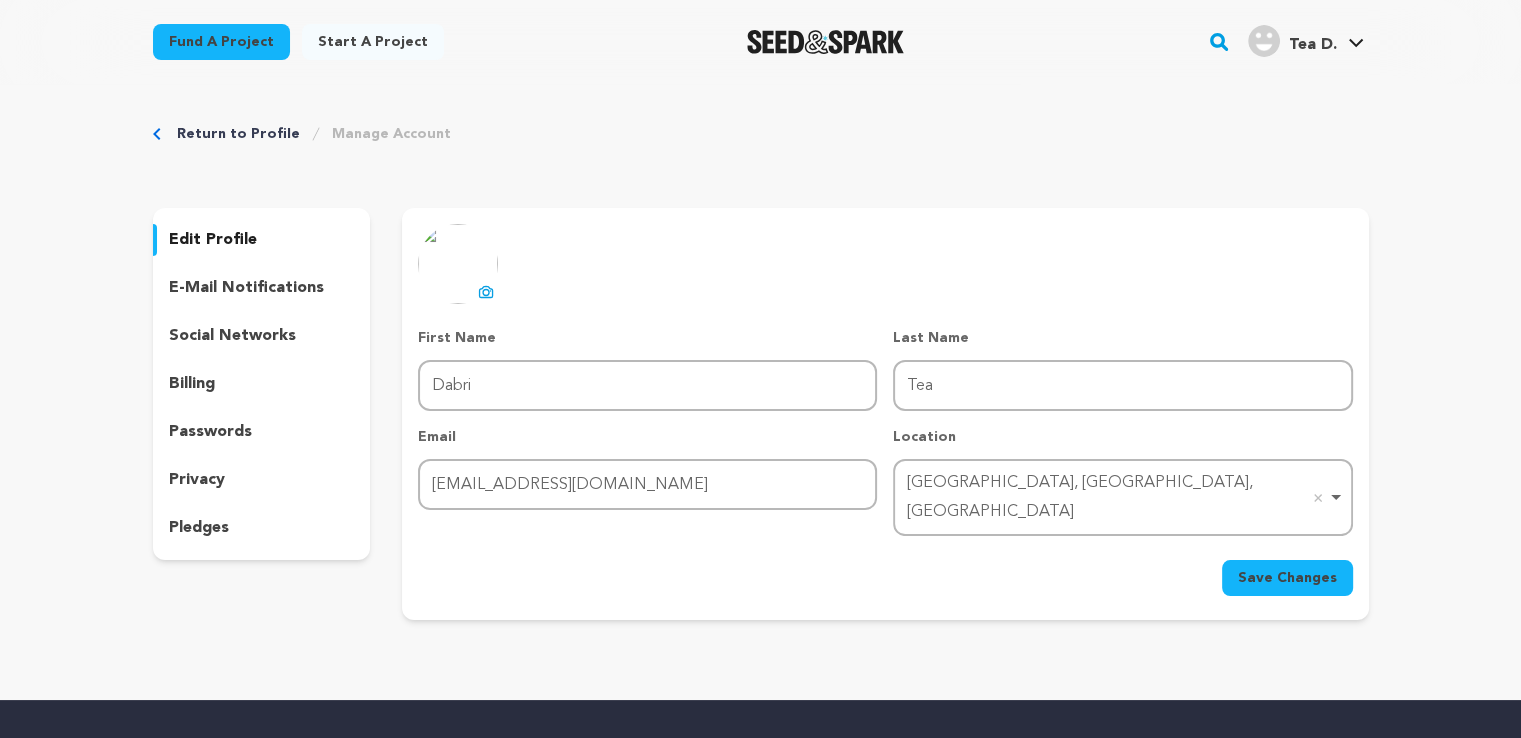 click on "edit profile
e-mail notifications
social networks
billing
passwords
privacy
pledges" at bounding box center [262, 384] 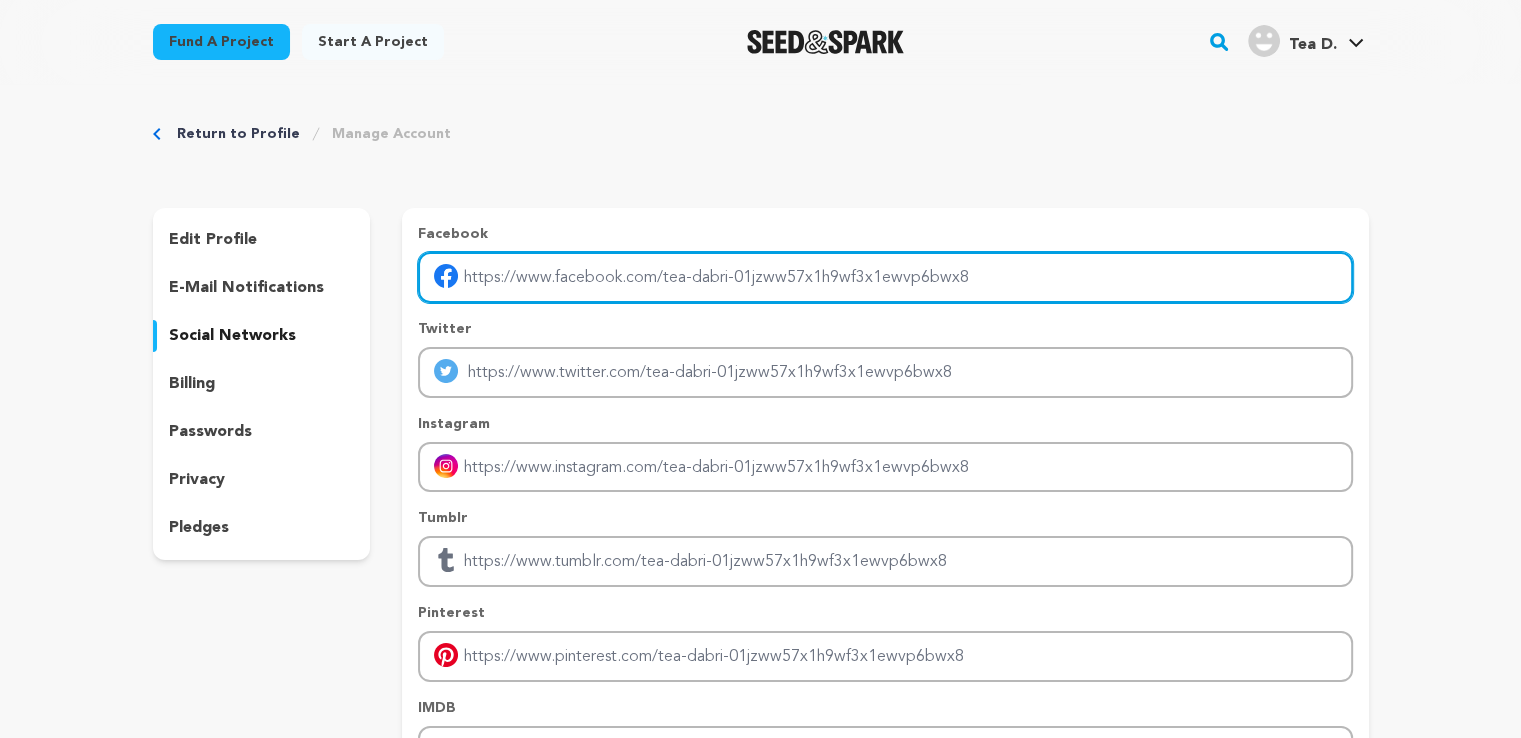 click at bounding box center [885, 277] 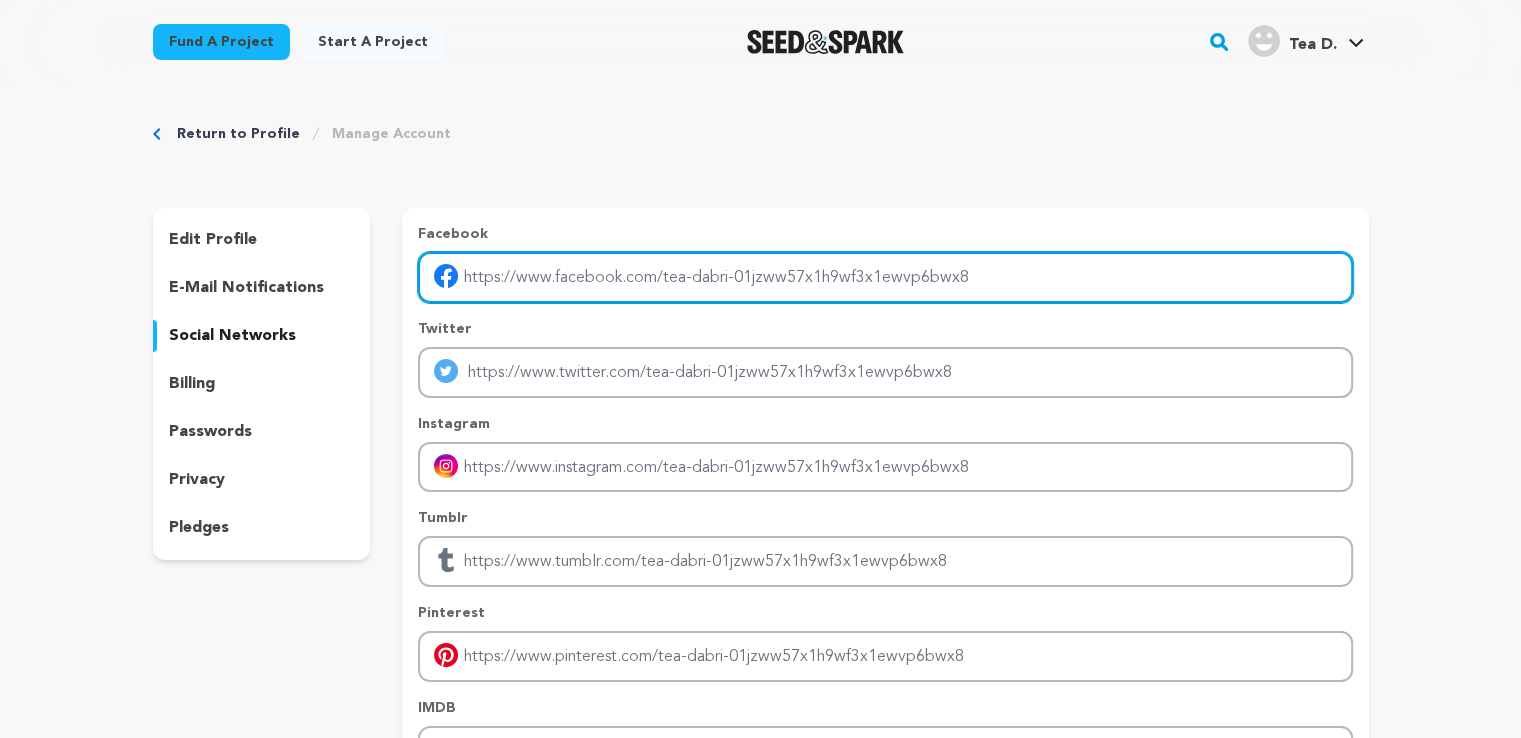 type on "[URL][DOMAIN_NAME]" 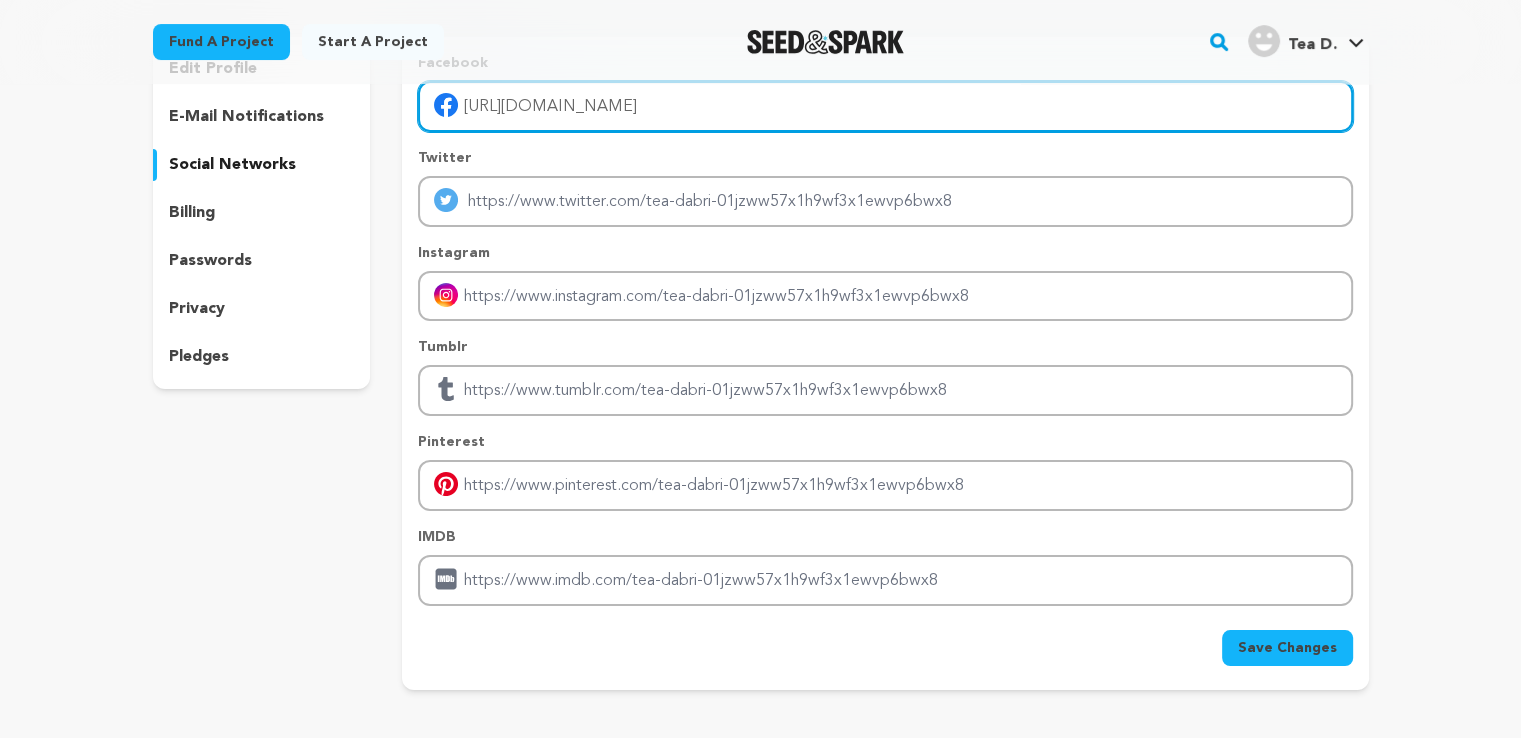 scroll, scrollTop: 200, scrollLeft: 0, axis: vertical 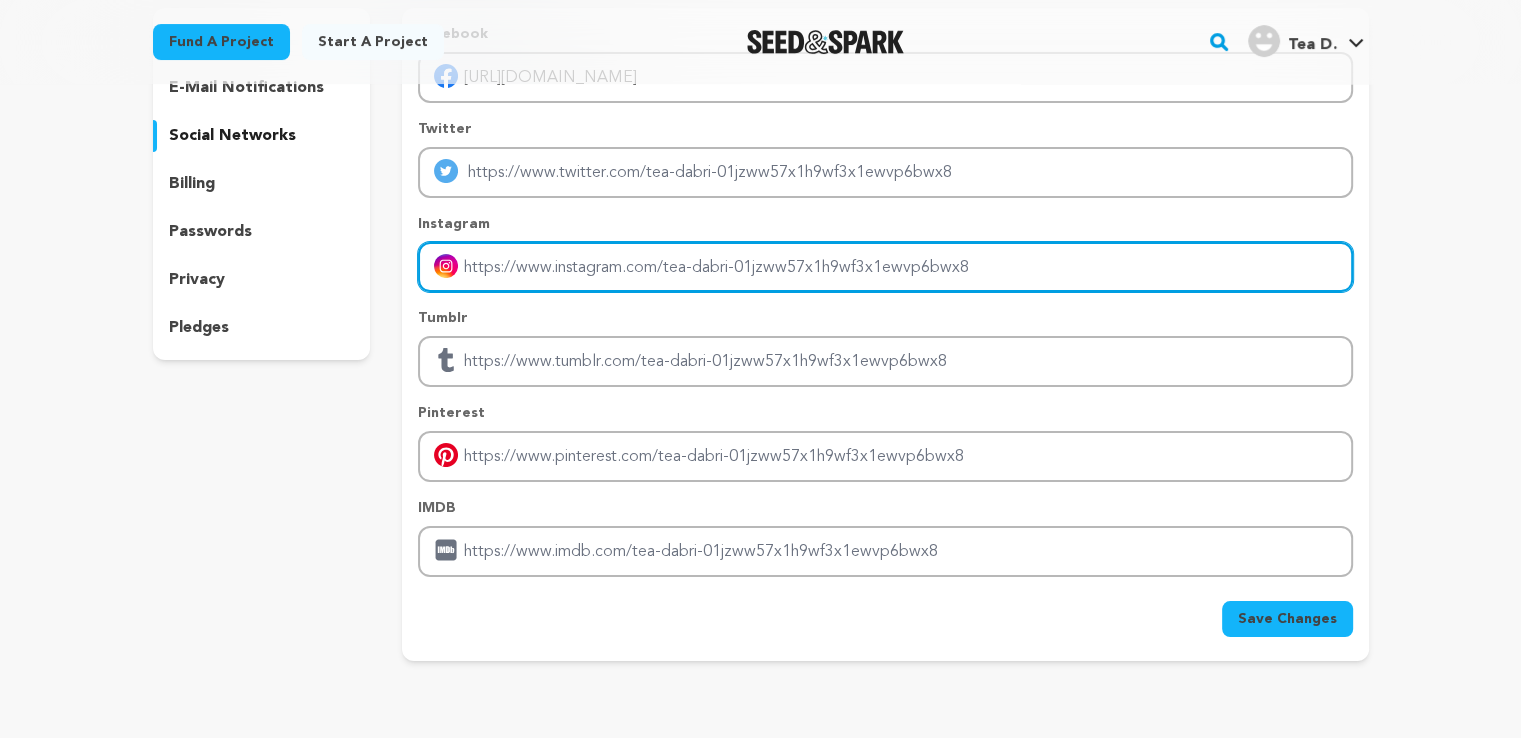 click at bounding box center [885, 267] 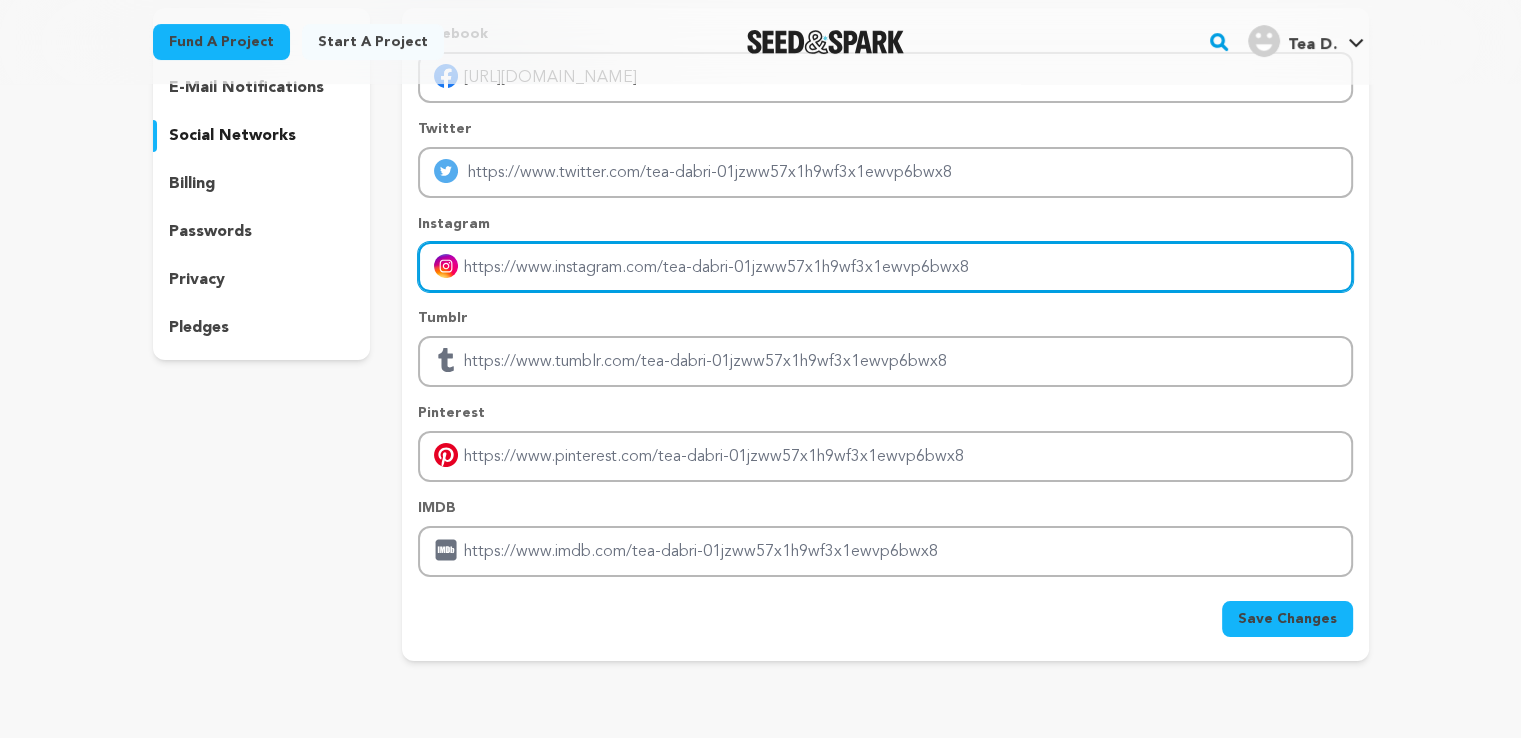 type on "[URL][DOMAIN_NAME]" 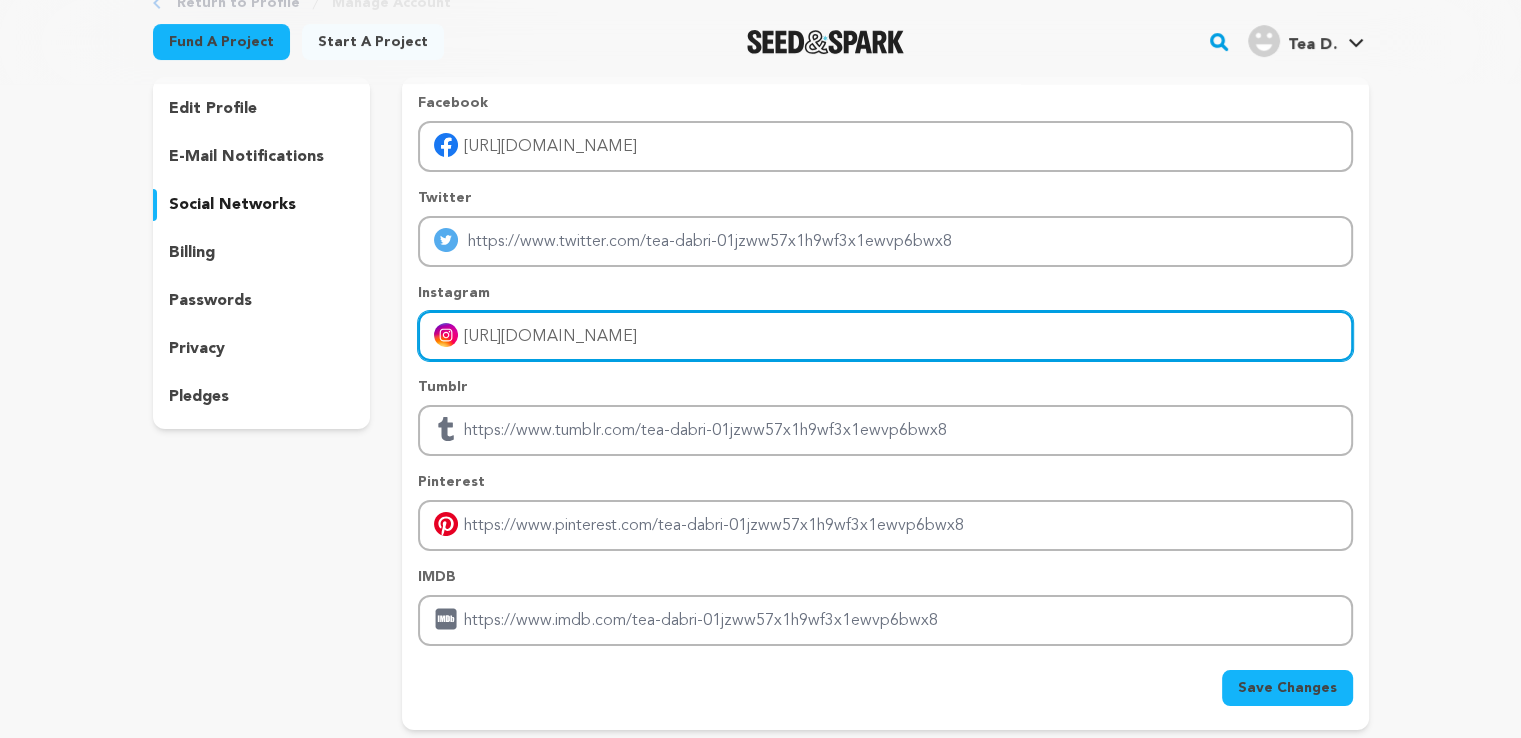 scroll, scrollTop: 100, scrollLeft: 0, axis: vertical 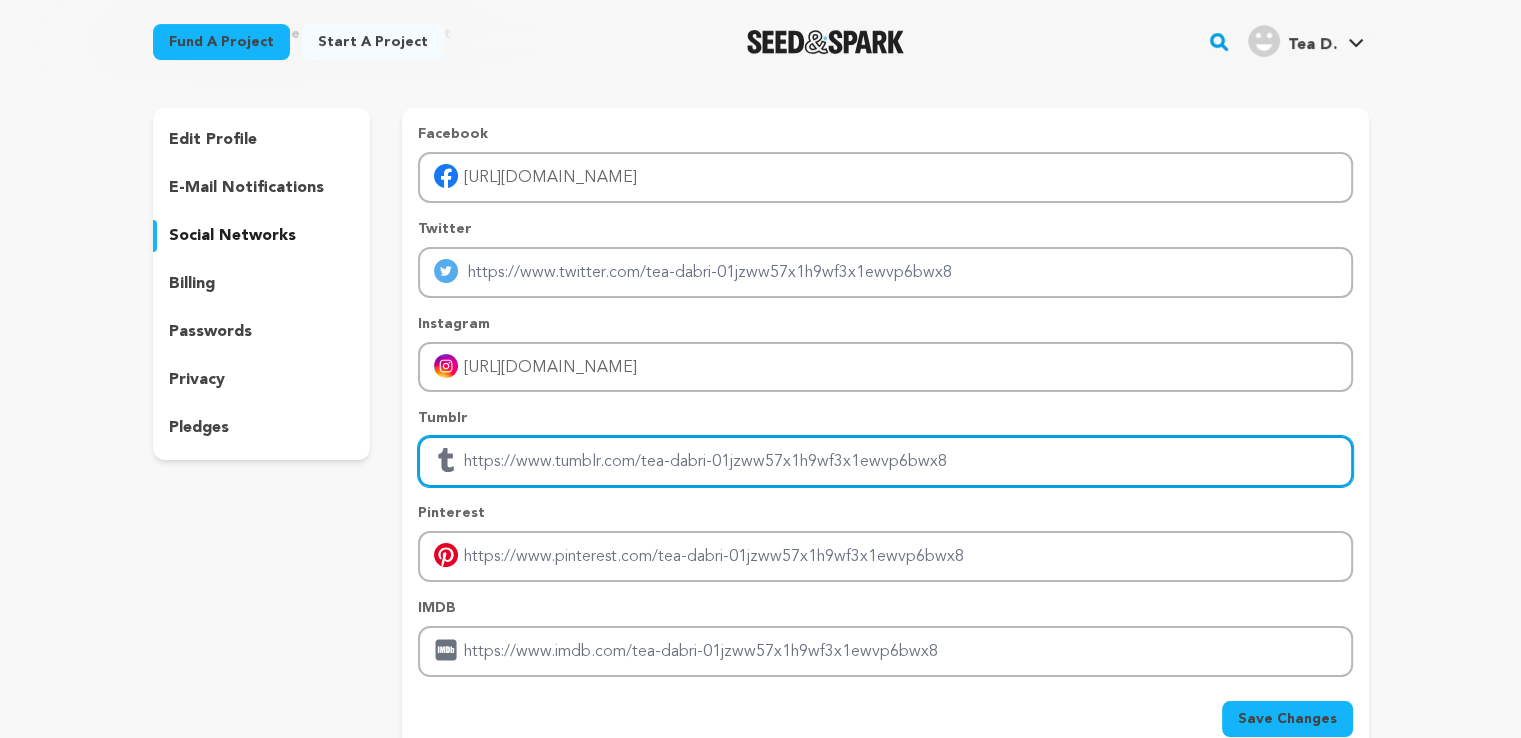 click at bounding box center (885, 461) 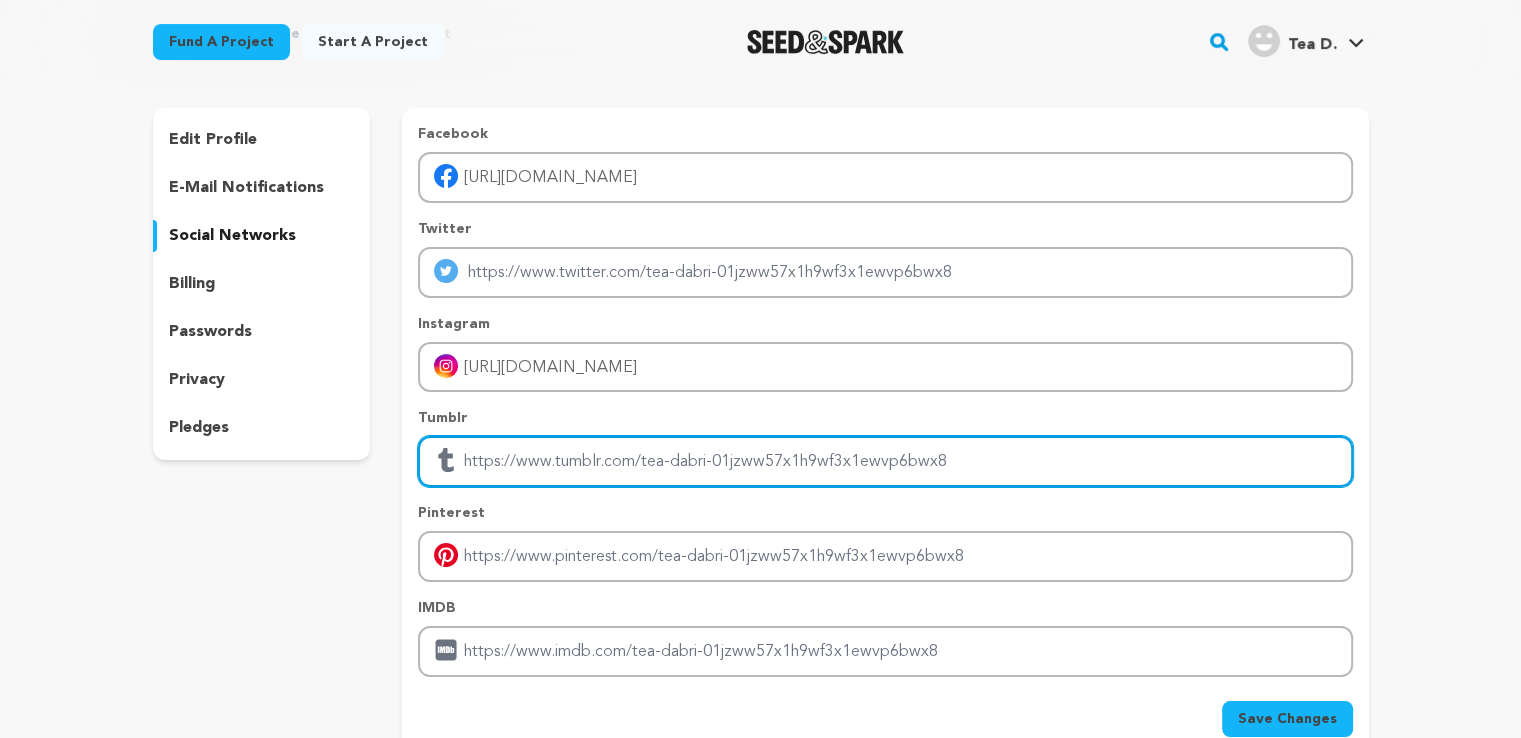 paste on "[URL][DOMAIN_NAME]" 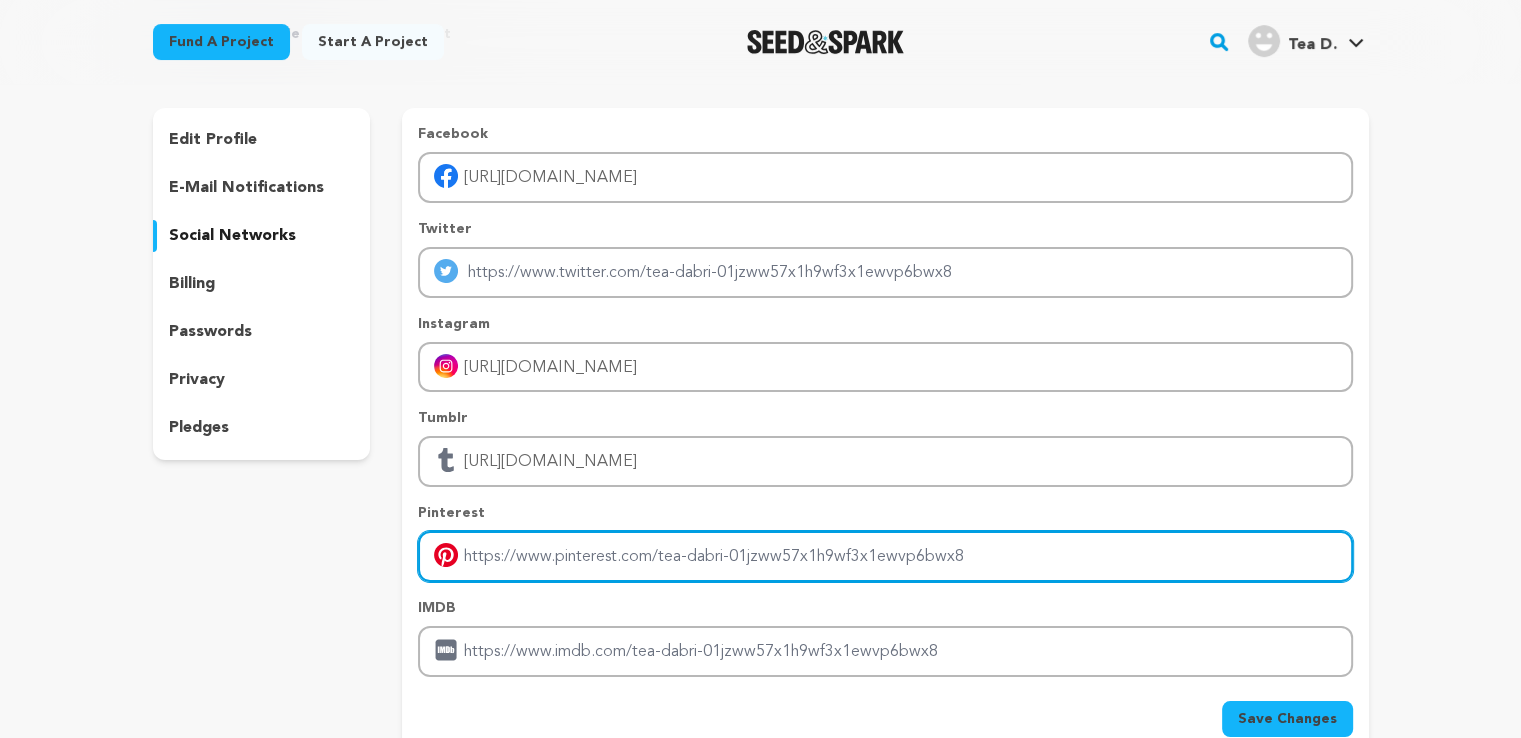 click at bounding box center (885, 556) 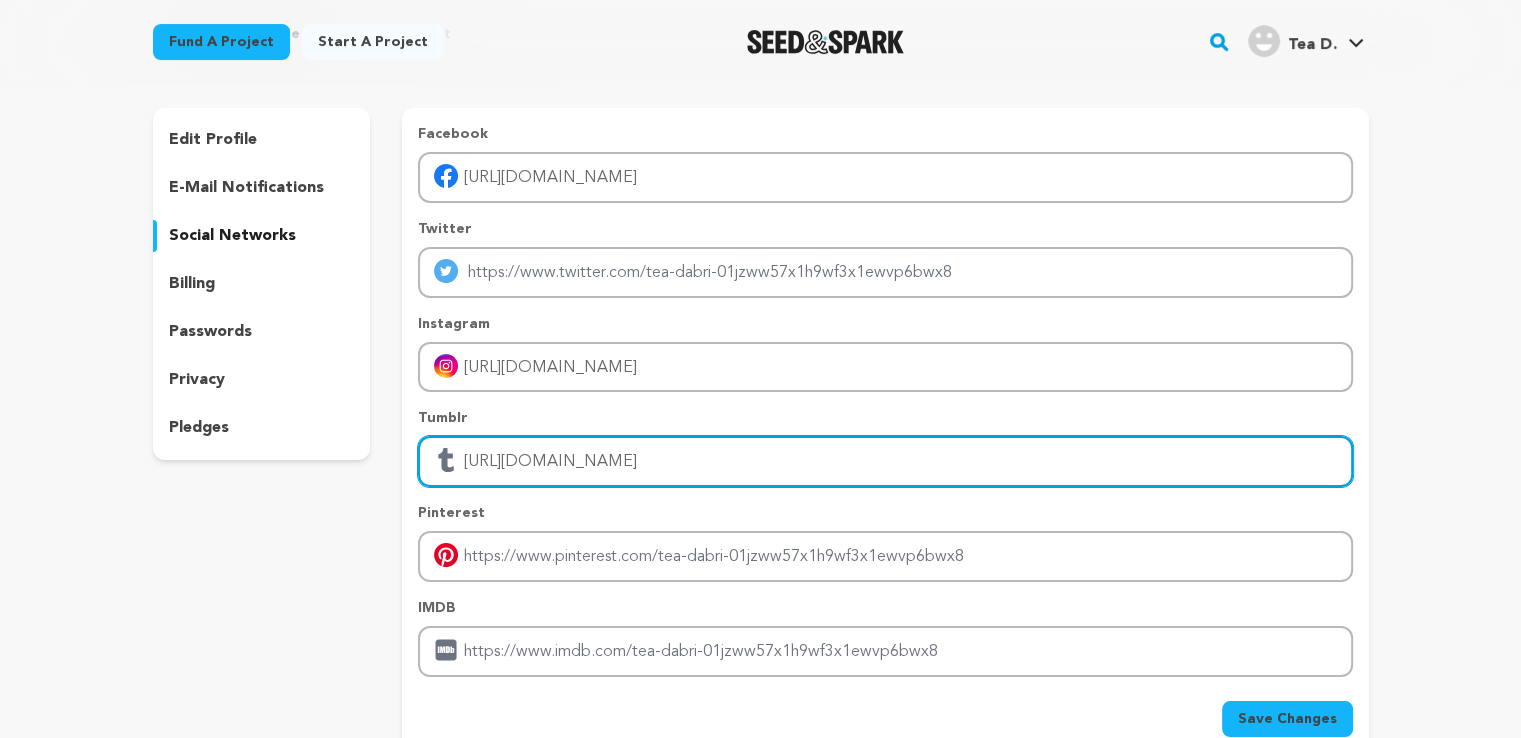 click on "[URL][DOMAIN_NAME]" at bounding box center (885, 461) 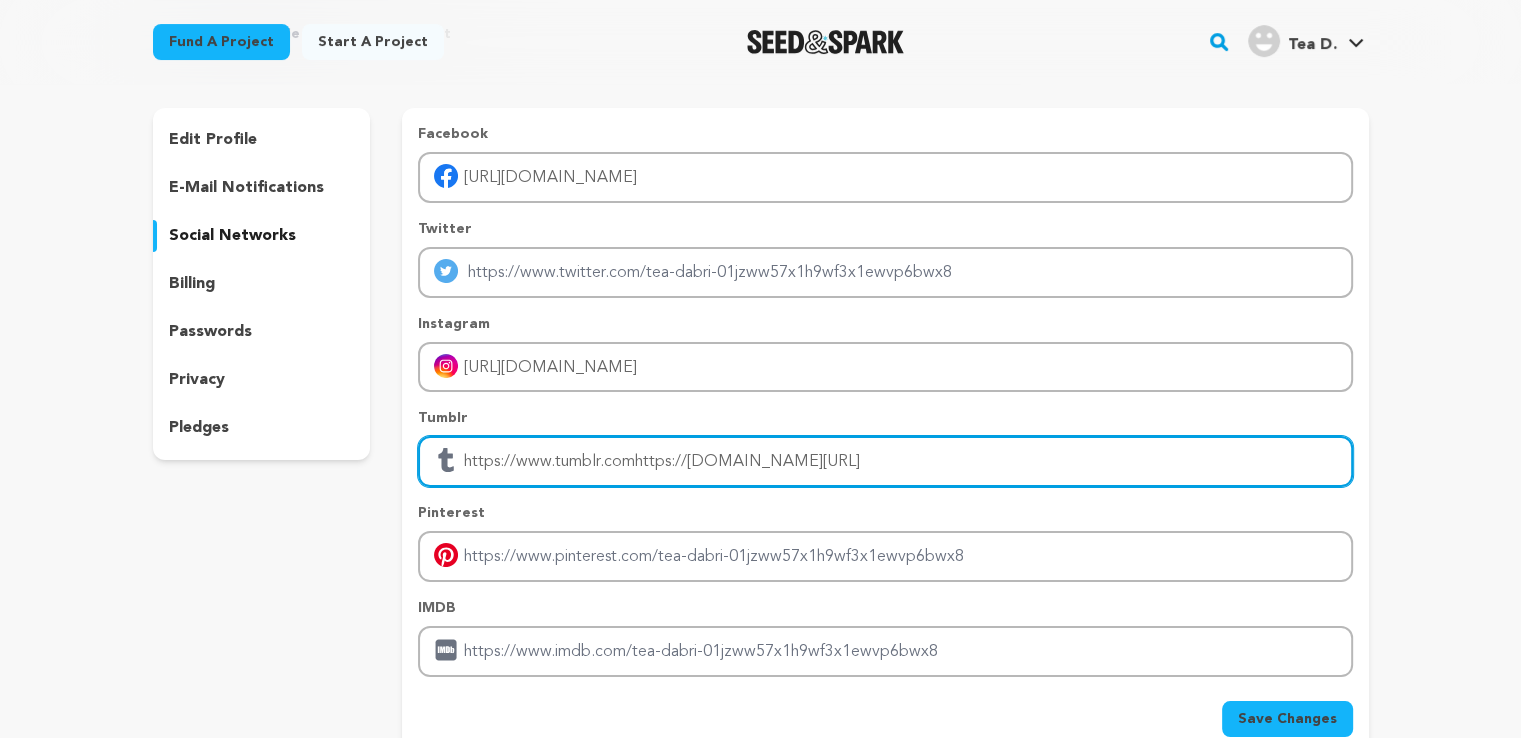 type on "[URL][DOMAIN_NAME]" 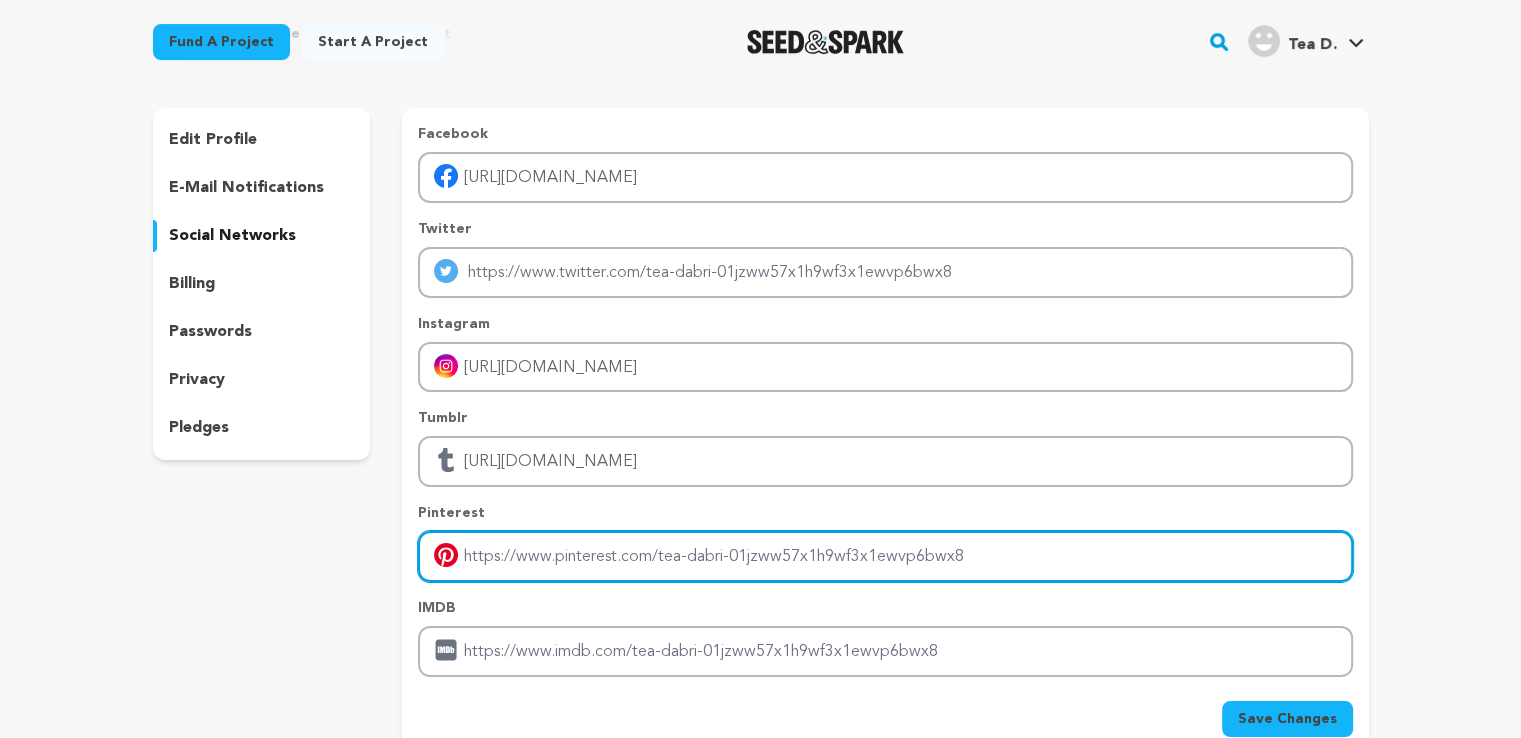 click at bounding box center [885, 556] 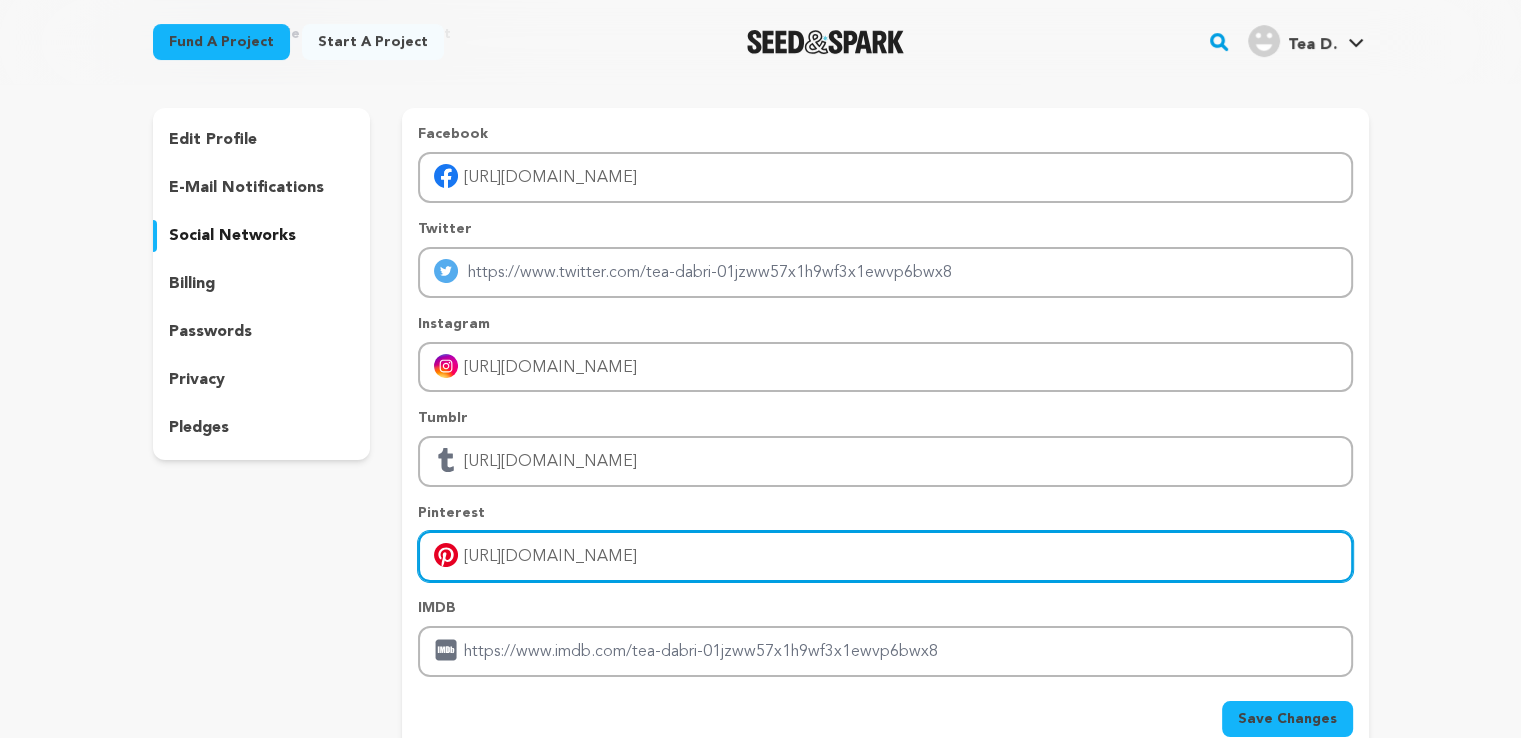 type on "[URL][DOMAIN_NAME]" 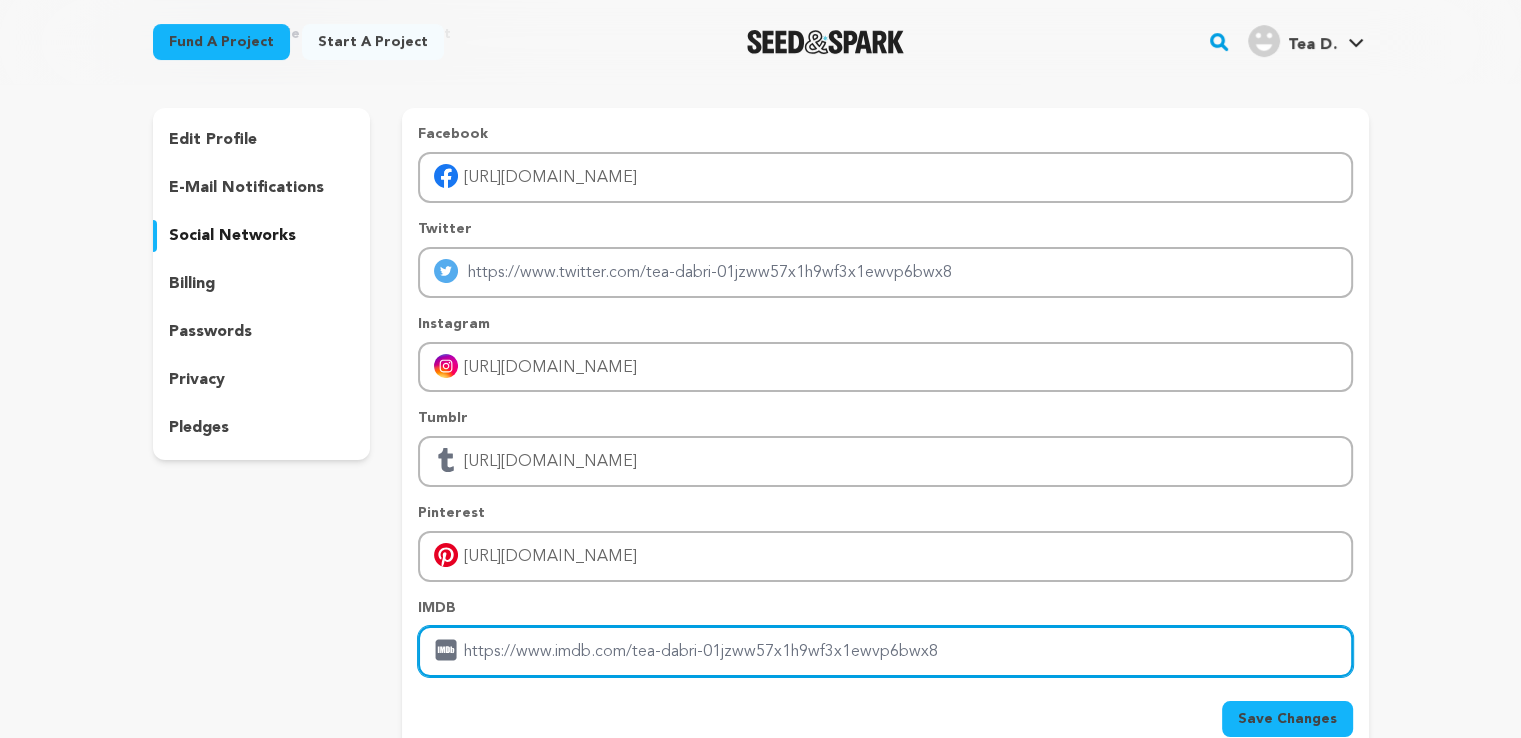 click at bounding box center [885, 651] 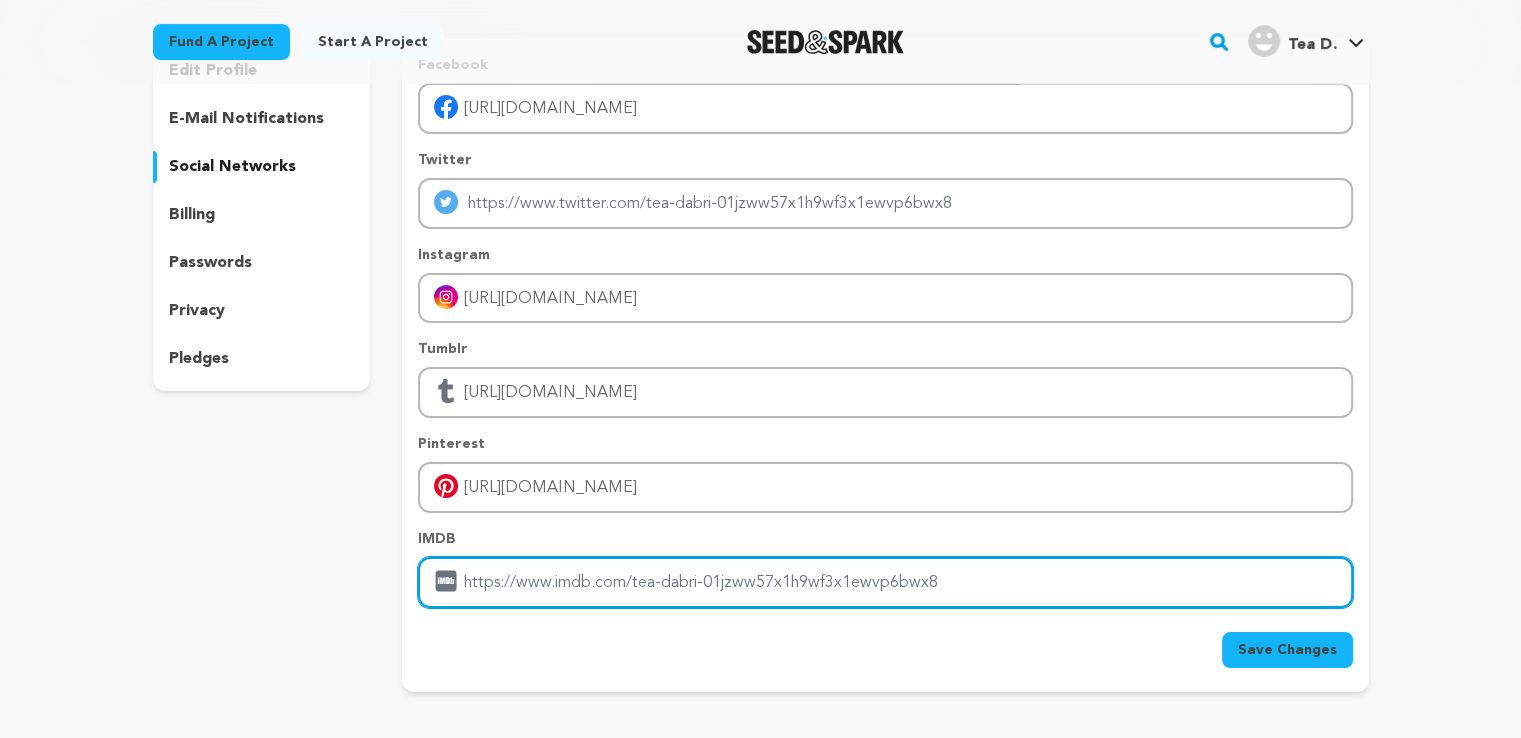 scroll, scrollTop: 200, scrollLeft: 0, axis: vertical 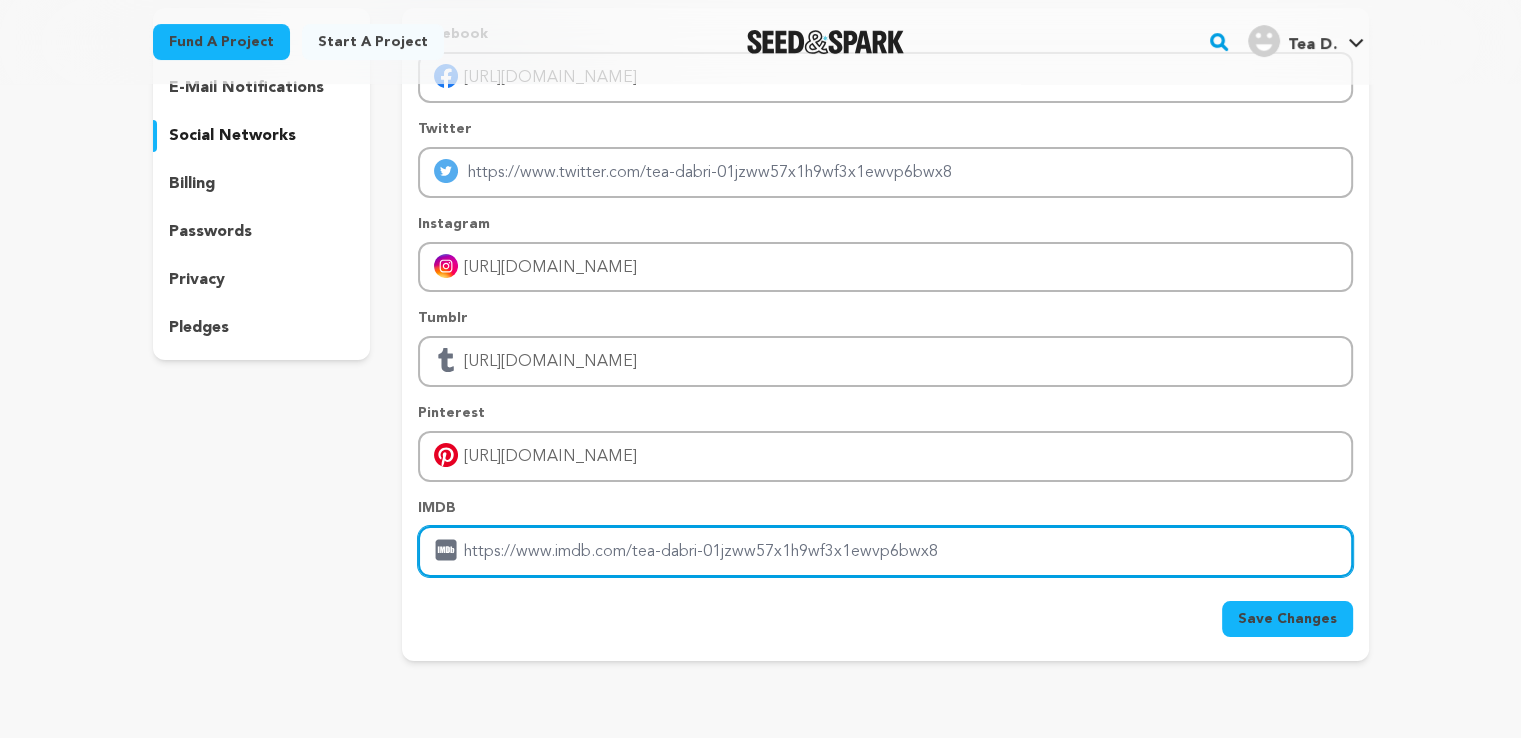 click at bounding box center (885, 551) 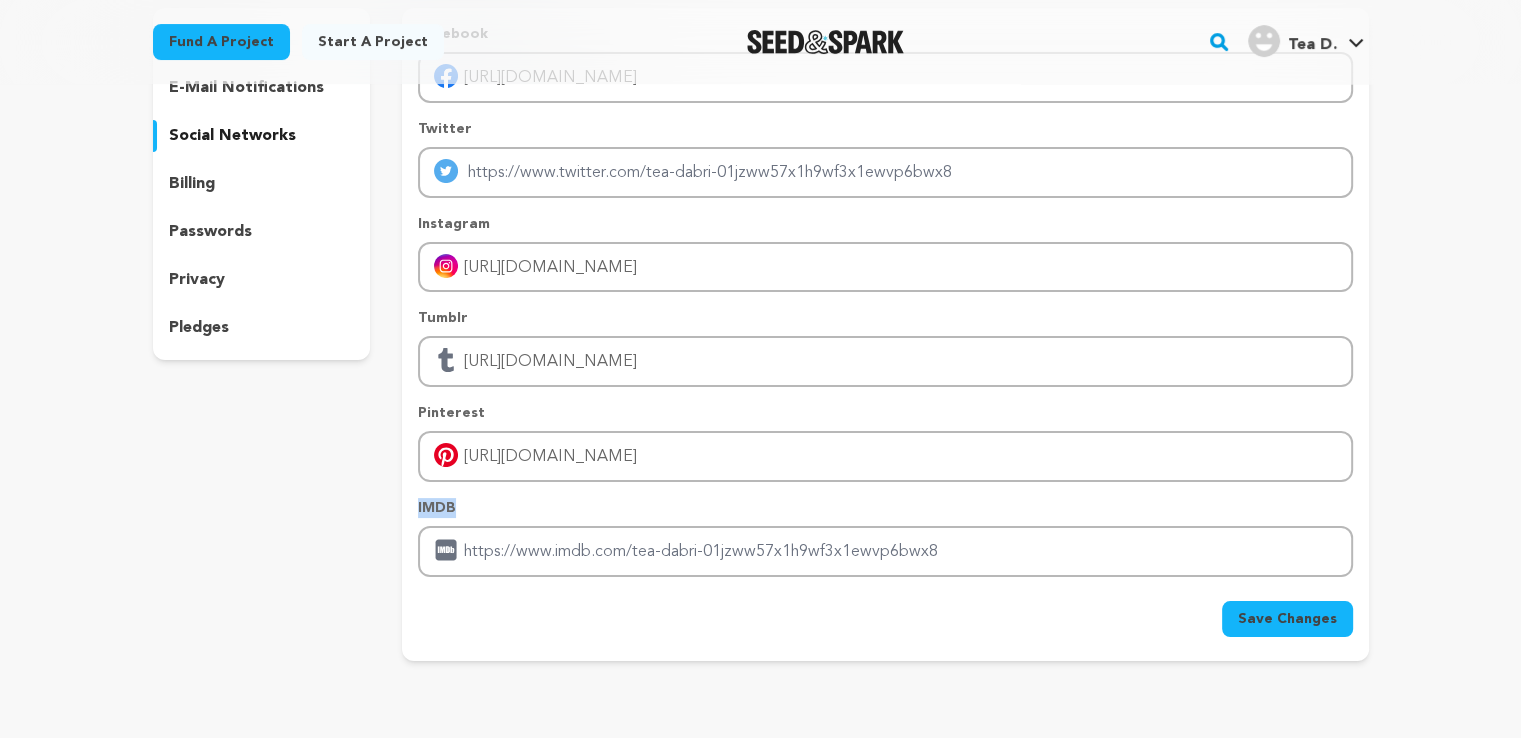 drag, startPoint x: 413, startPoint y: 499, endPoint x: 500, endPoint y: 500, distance: 87.005745 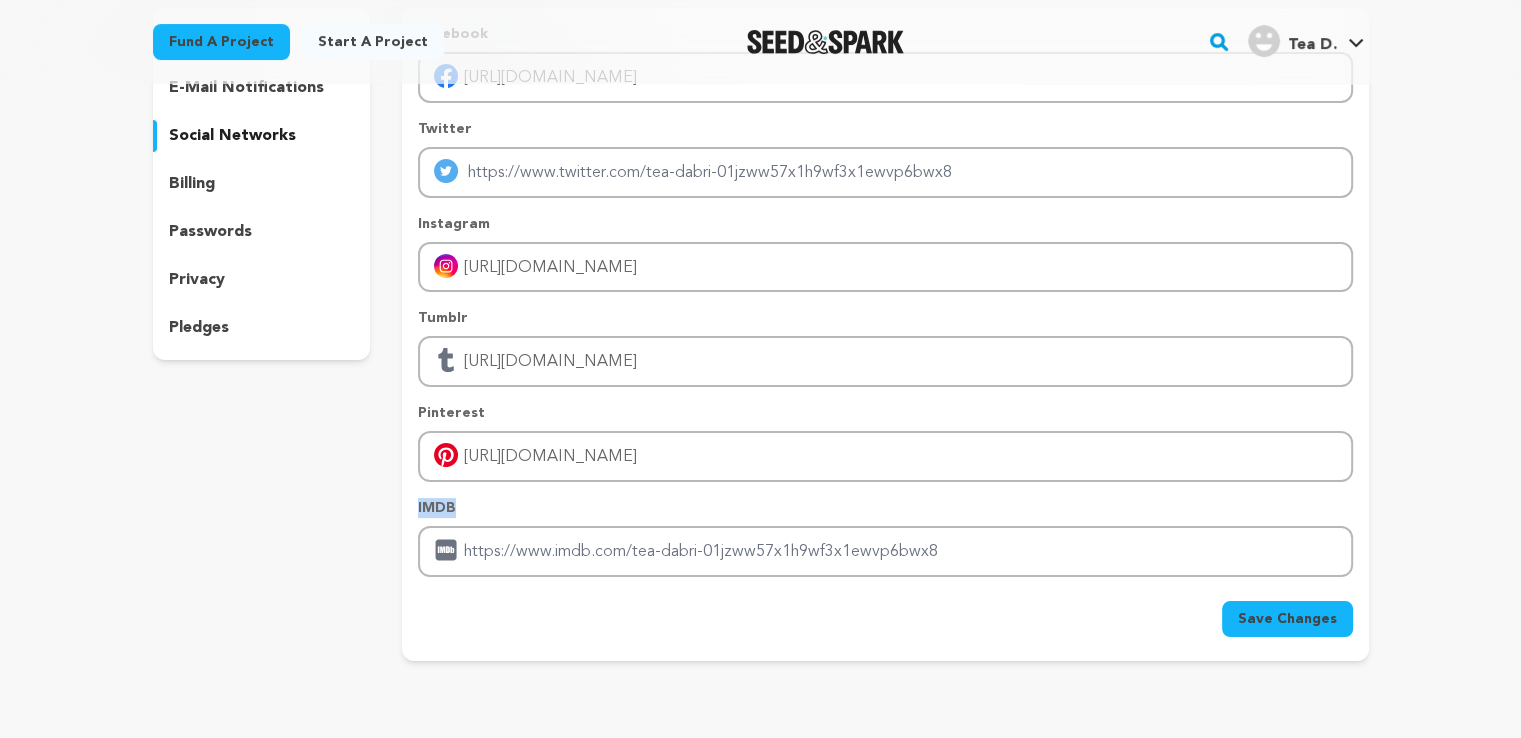 click on "Save Changes" at bounding box center [1287, 619] 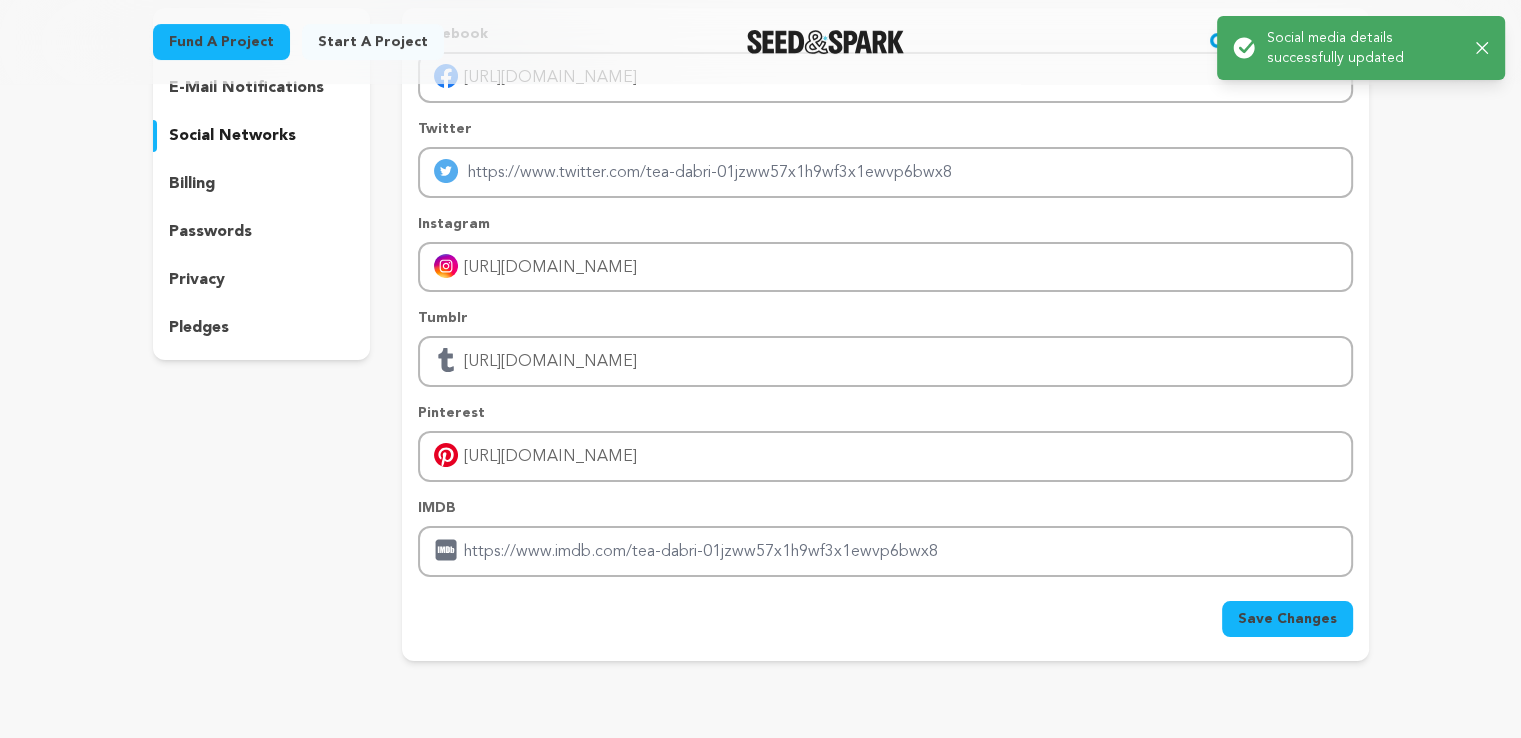 click on "Success:
Info:
Warning:
Error:
Social media details successfully updated
Close notification" at bounding box center (1361, 48) 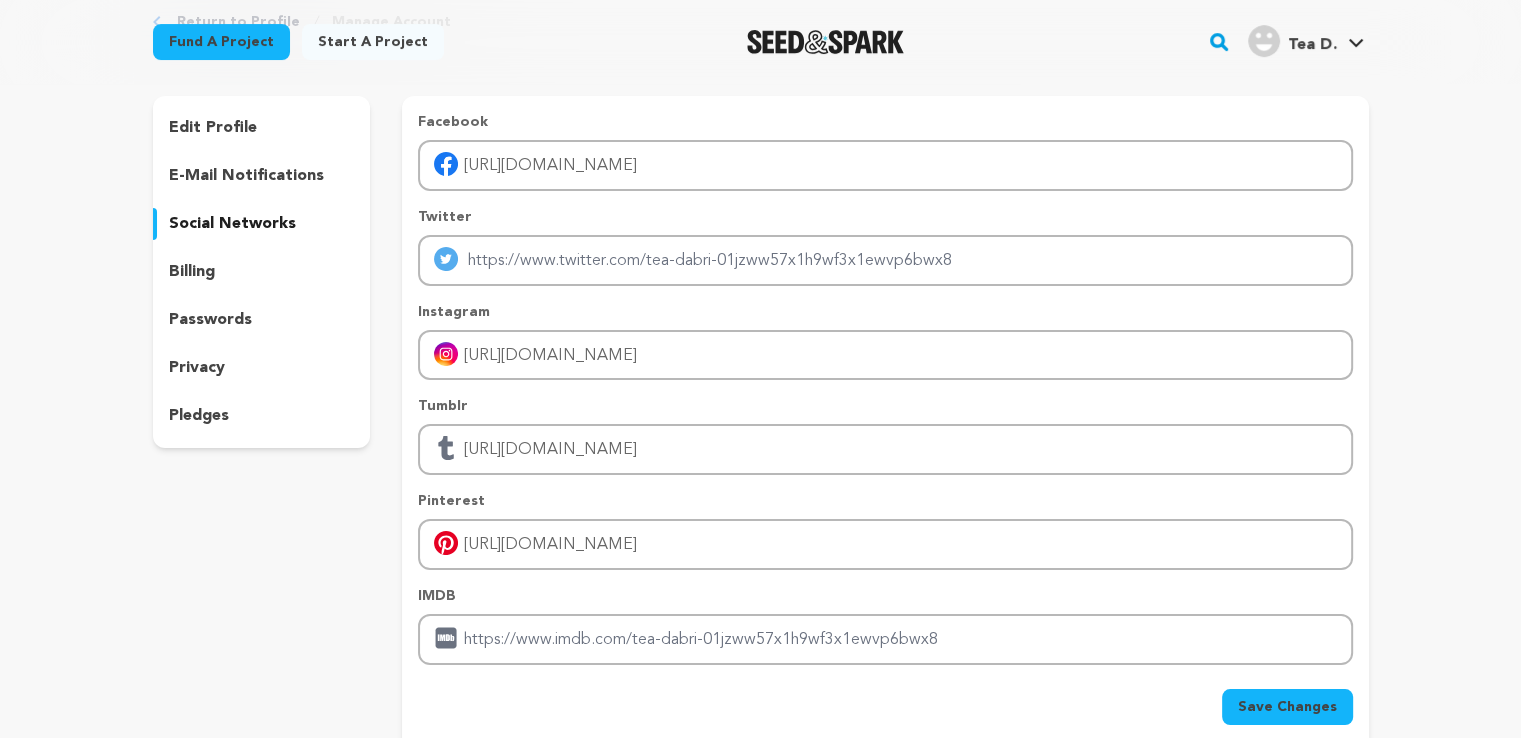scroll, scrollTop: 0, scrollLeft: 0, axis: both 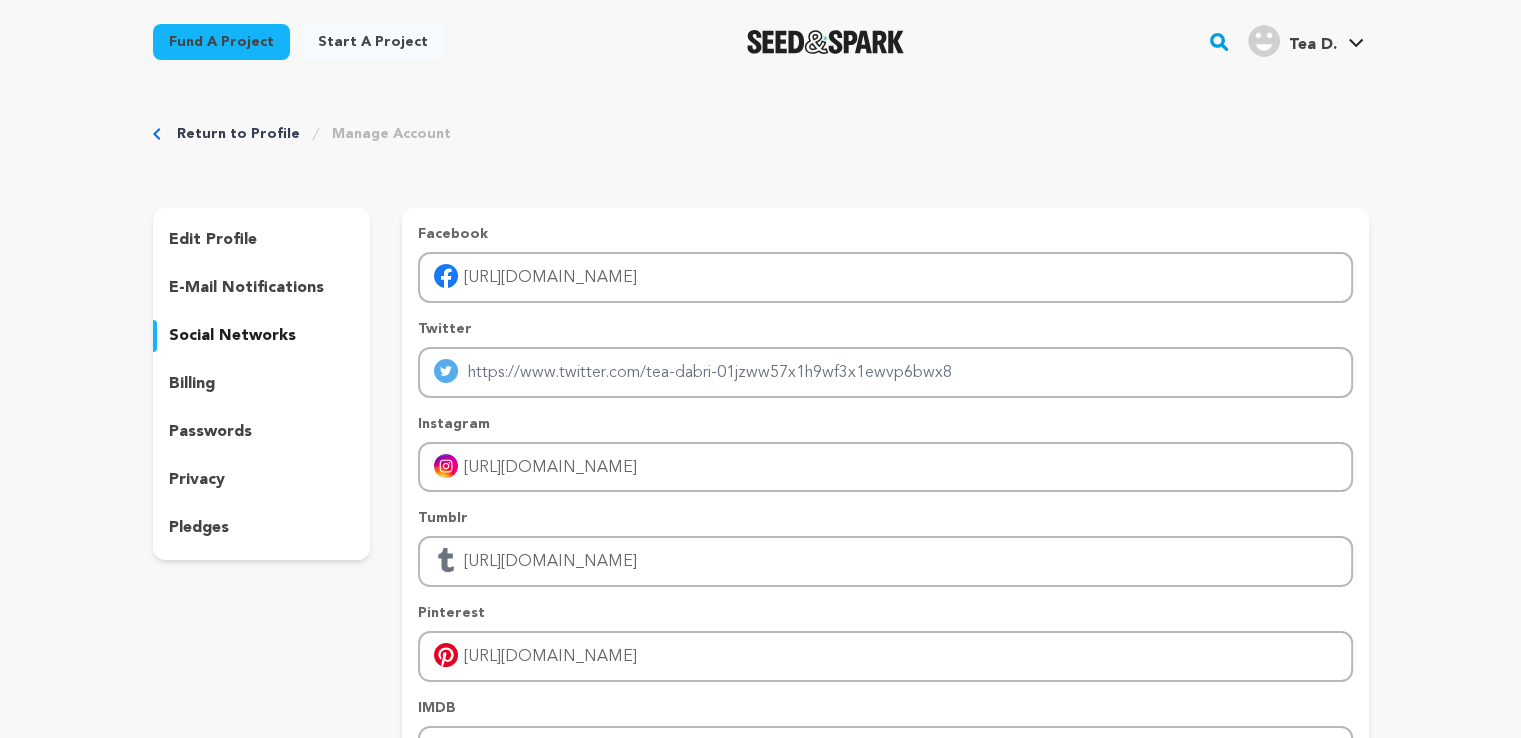 click on "edit profile" at bounding box center (213, 240) 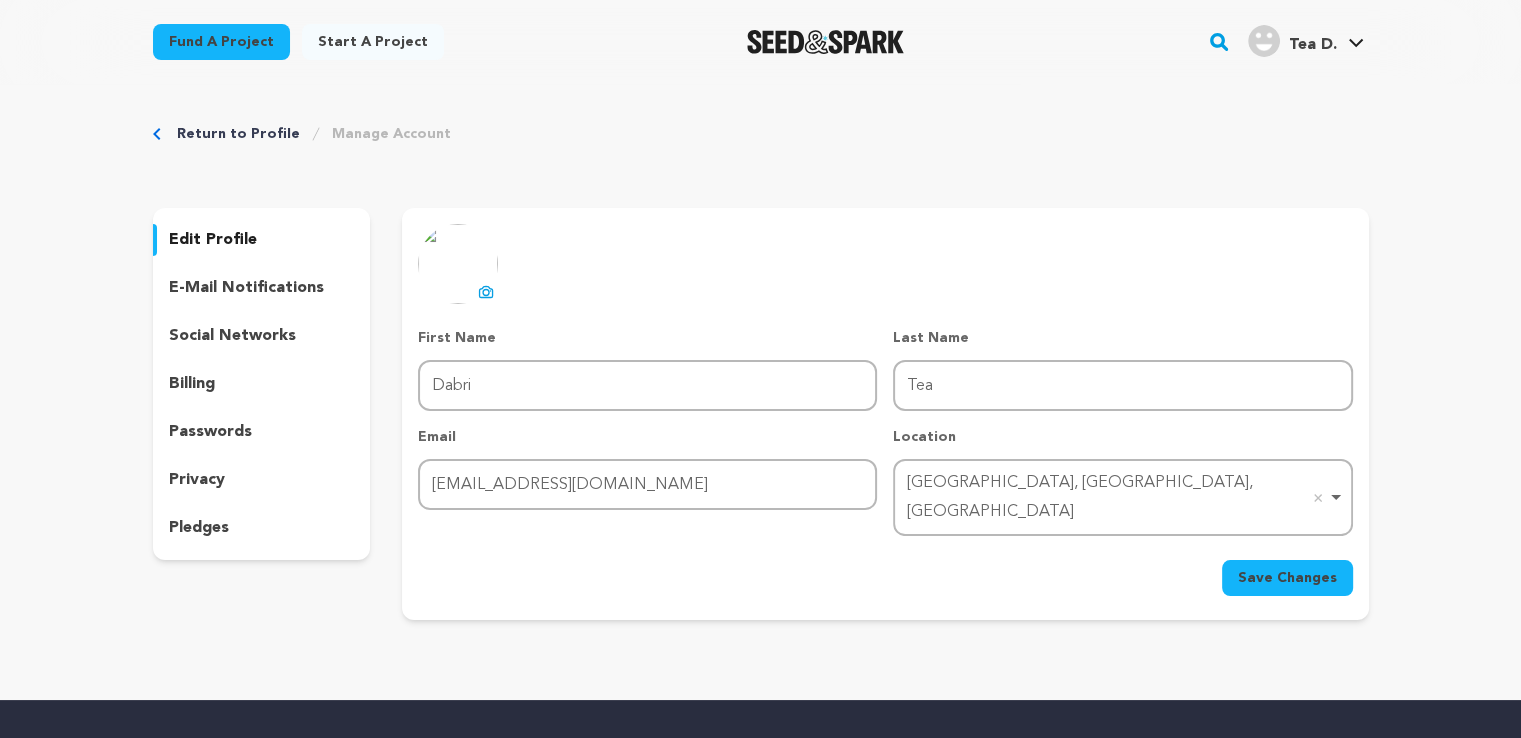 click 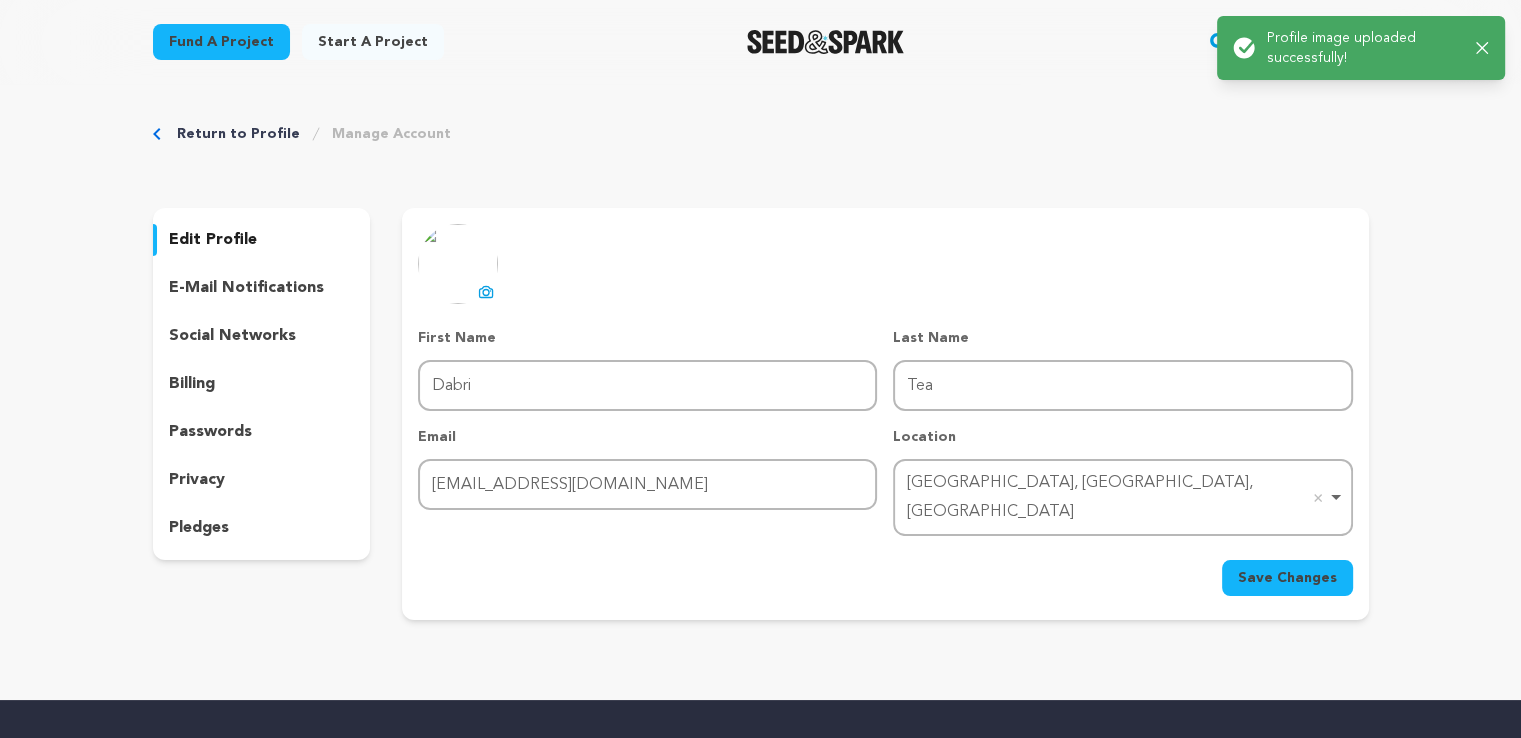 click on "Return to Profile
Manage Account" at bounding box center (761, 134) 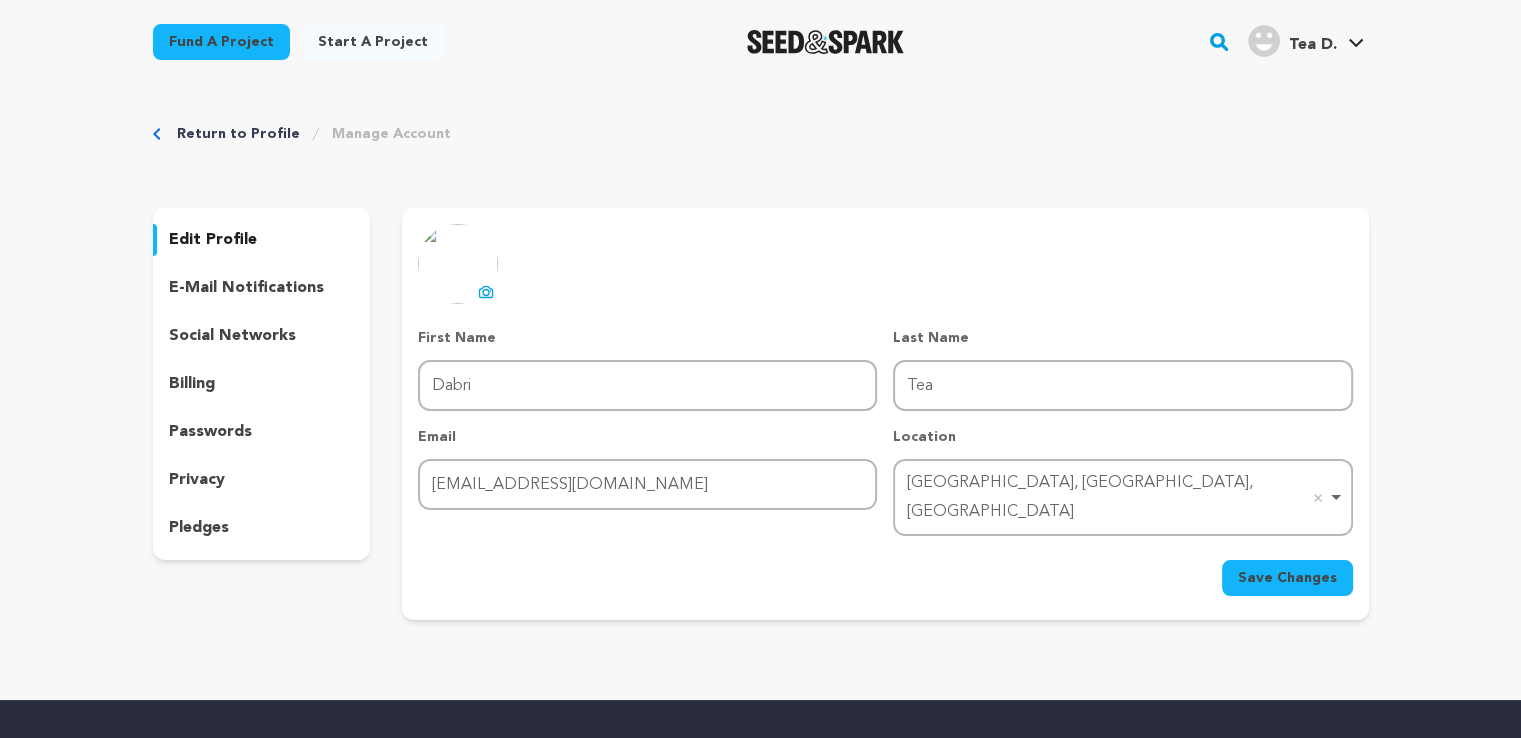 click 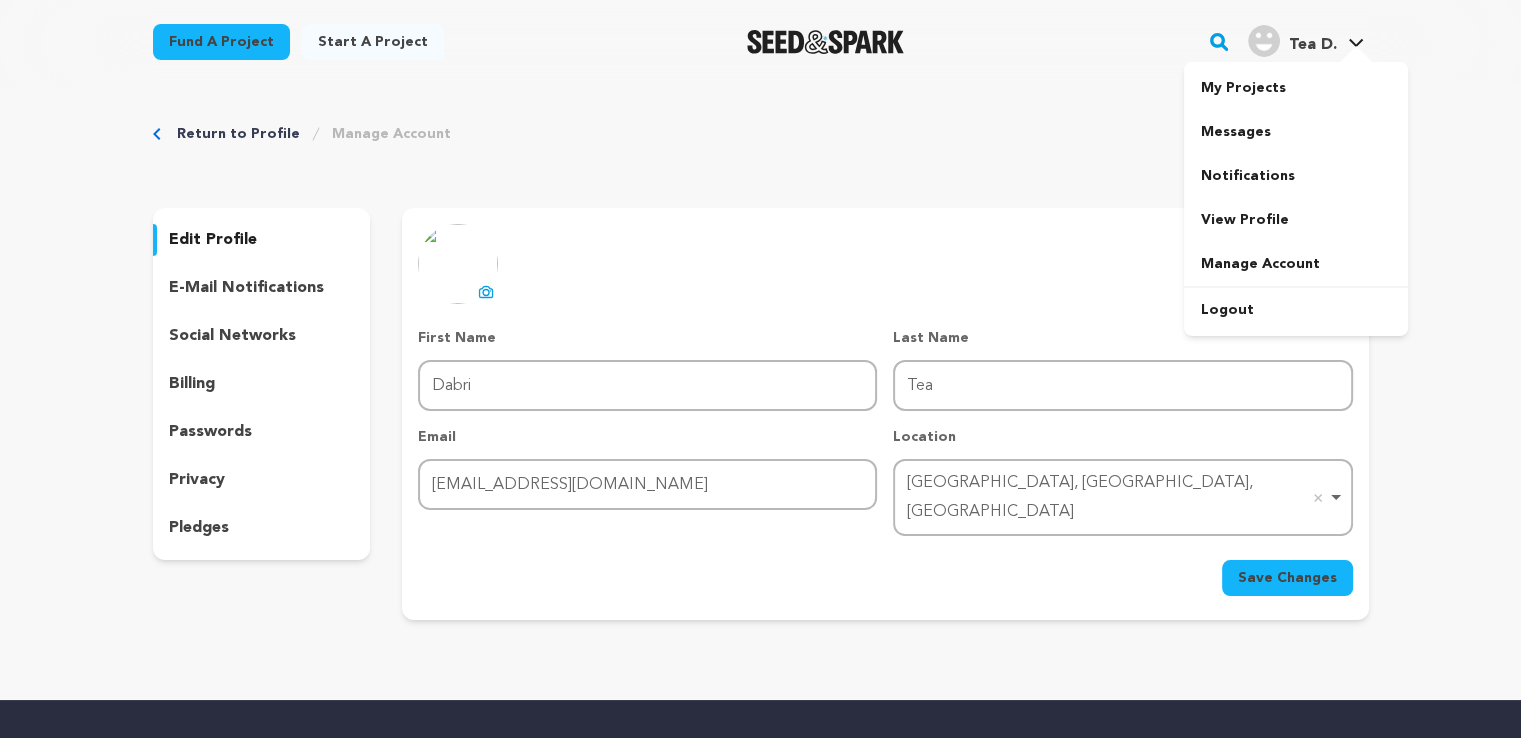 click at bounding box center [1356, 56] 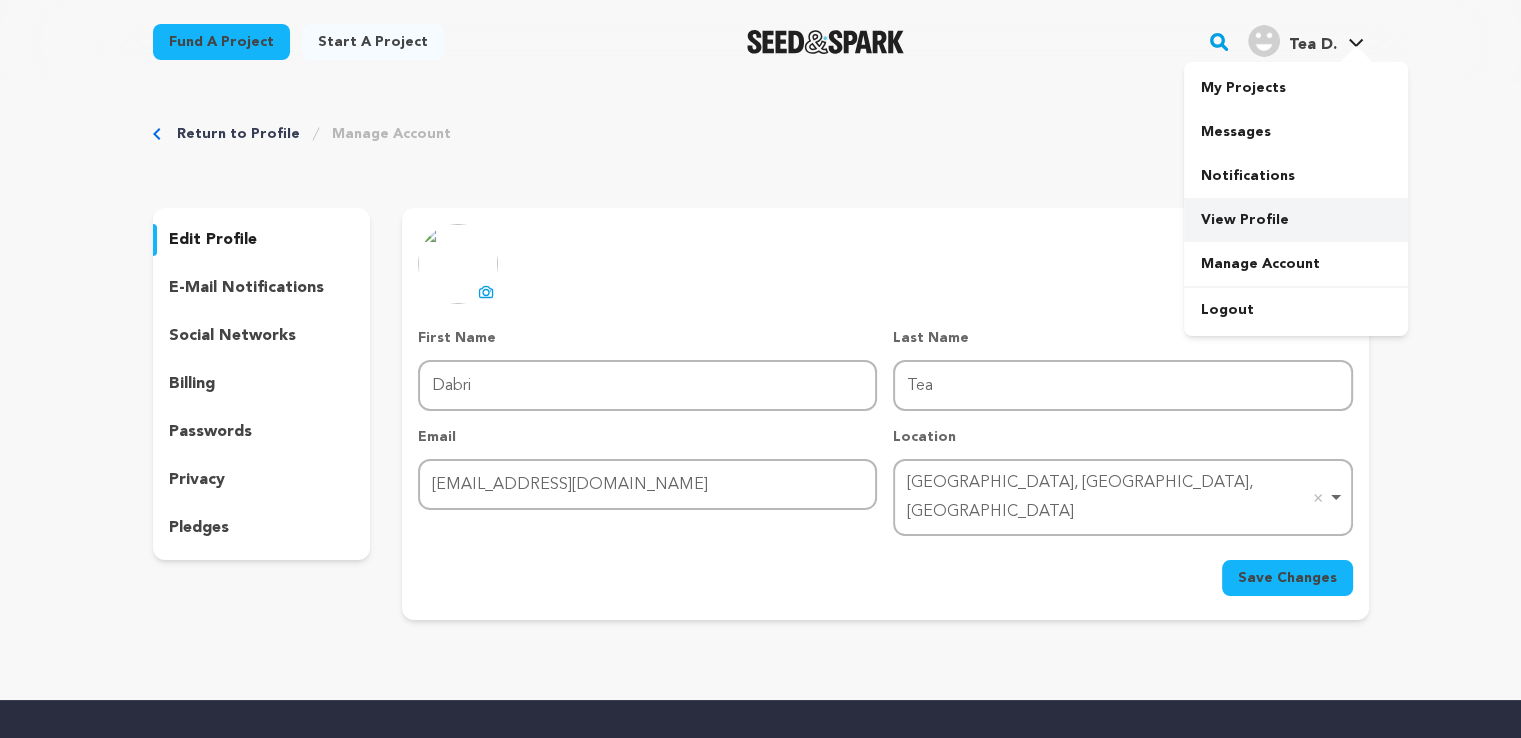 click on "View Profile" at bounding box center (1296, 220) 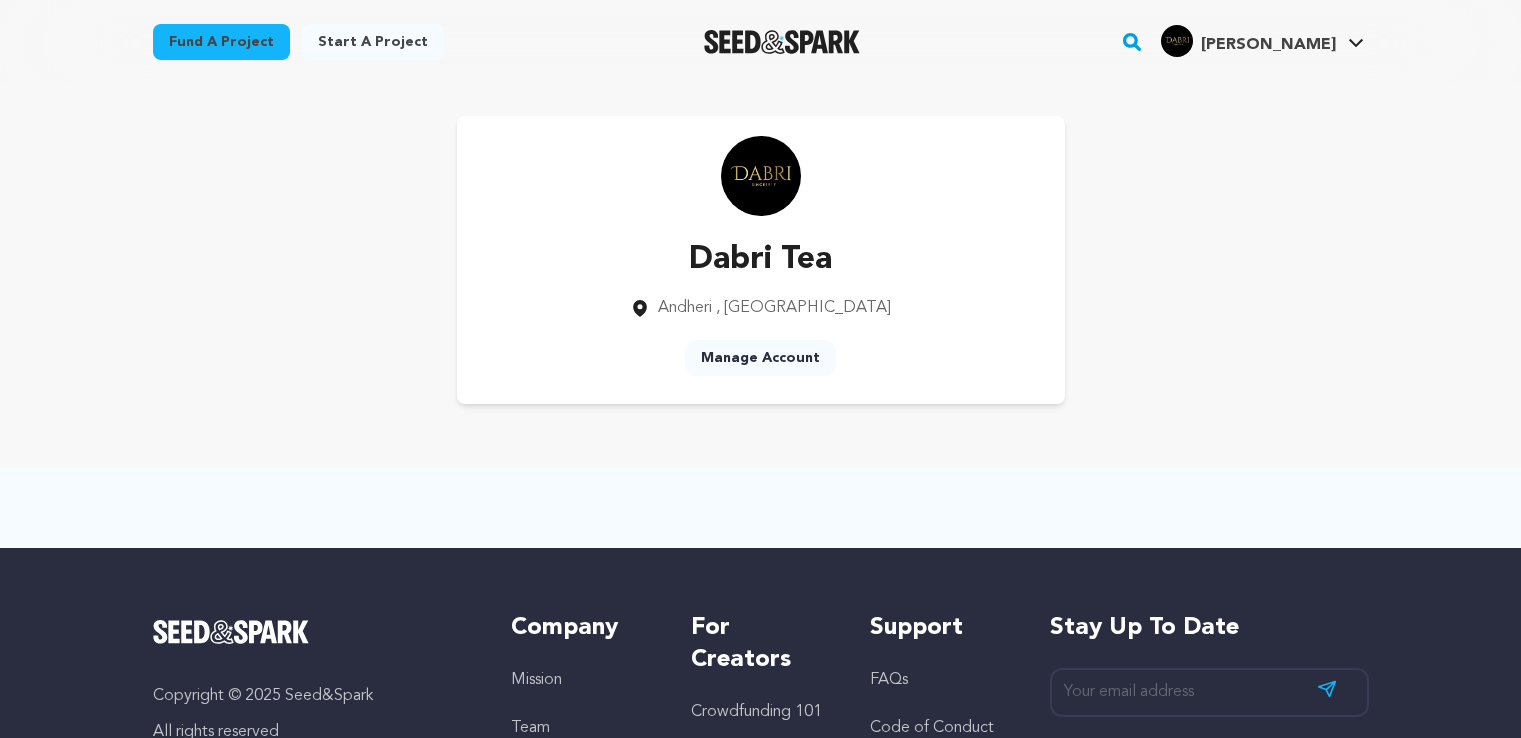 scroll, scrollTop: 0, scrollLeft: 0, axis: both 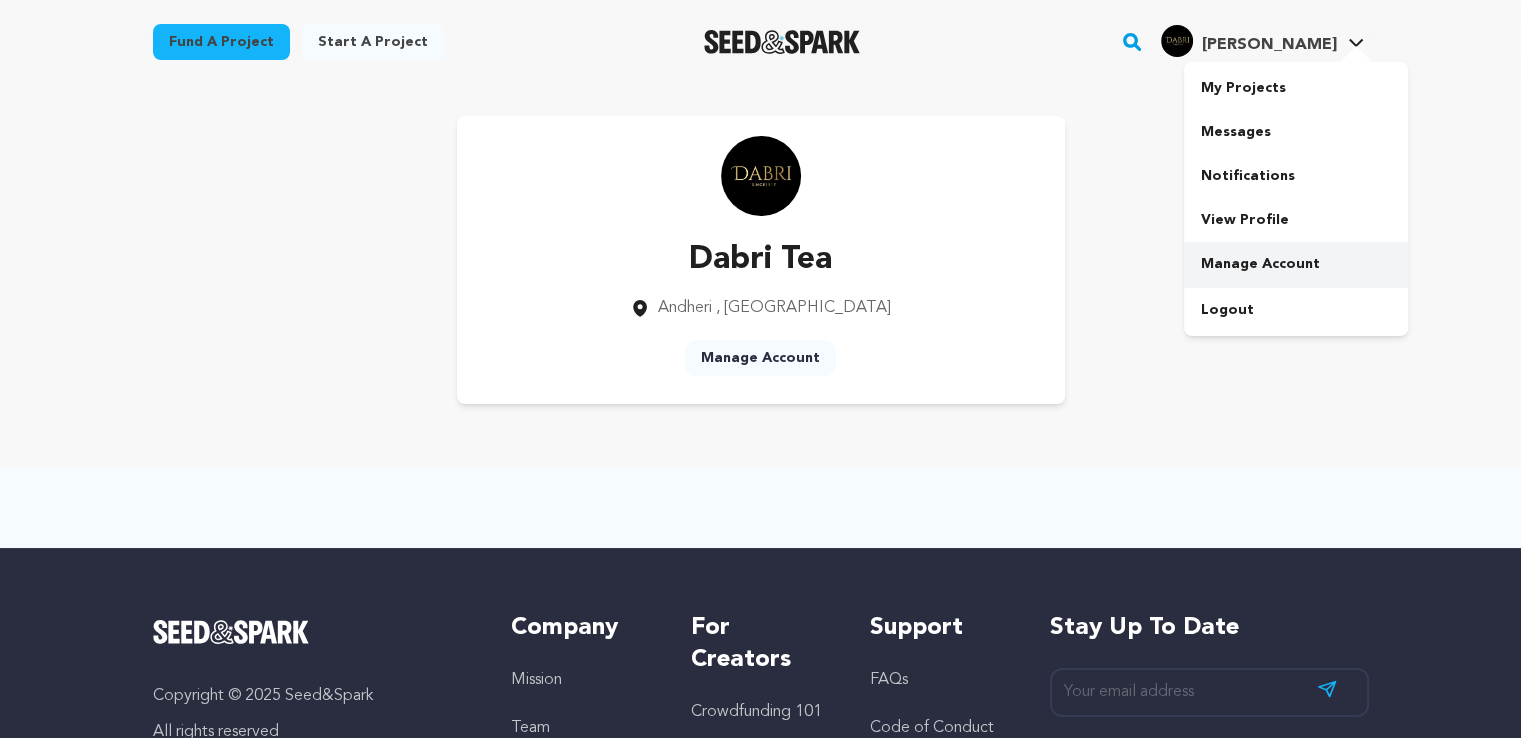 click on "Manage Account" at bounding box center [1296, 264] 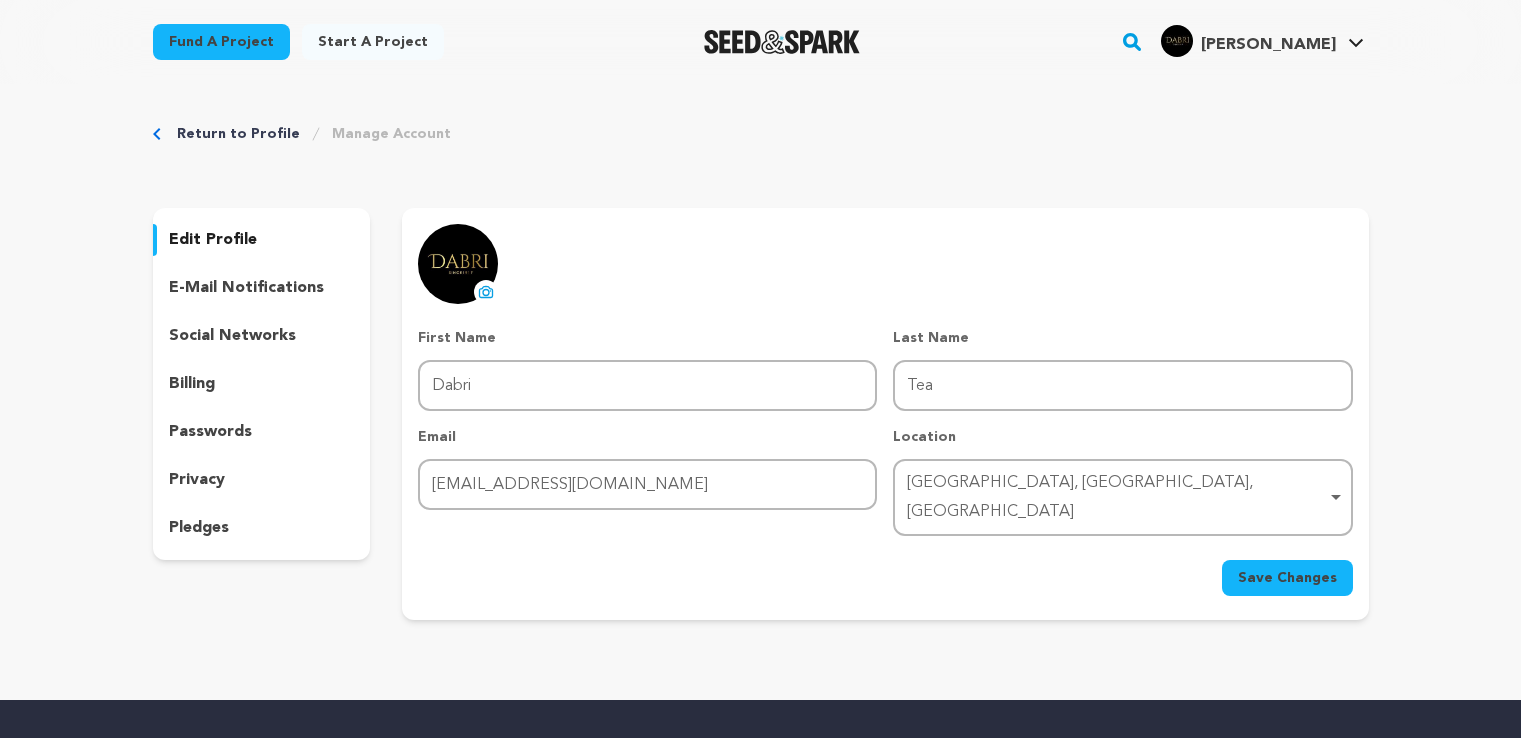 scroll, scrollTop: 0, scrollLeft: 0, axis: both 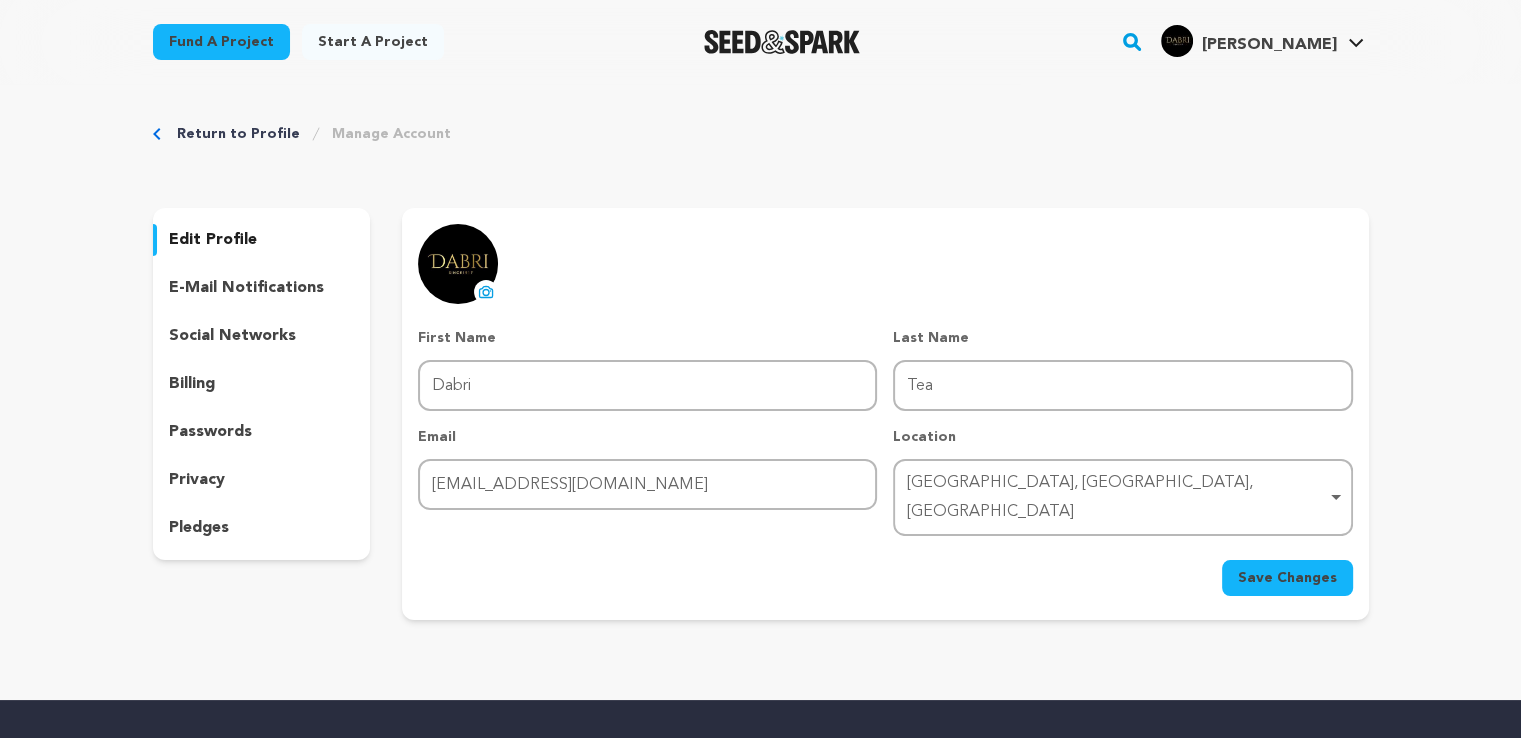 click on "Start a project" at bounding box center [373, 42] 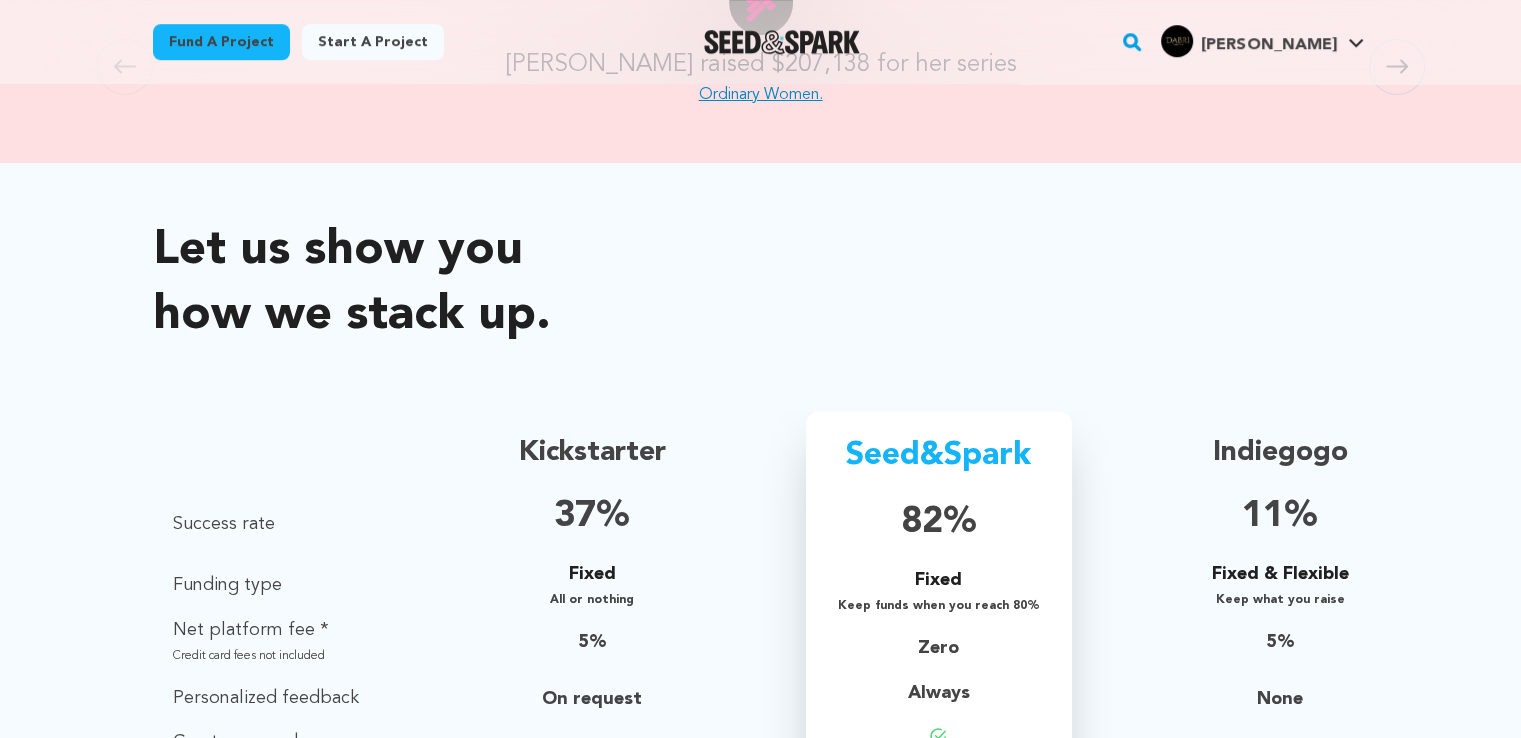 scroll, scrollTop: 1200, scrollLeft: 0, axis: vertical 